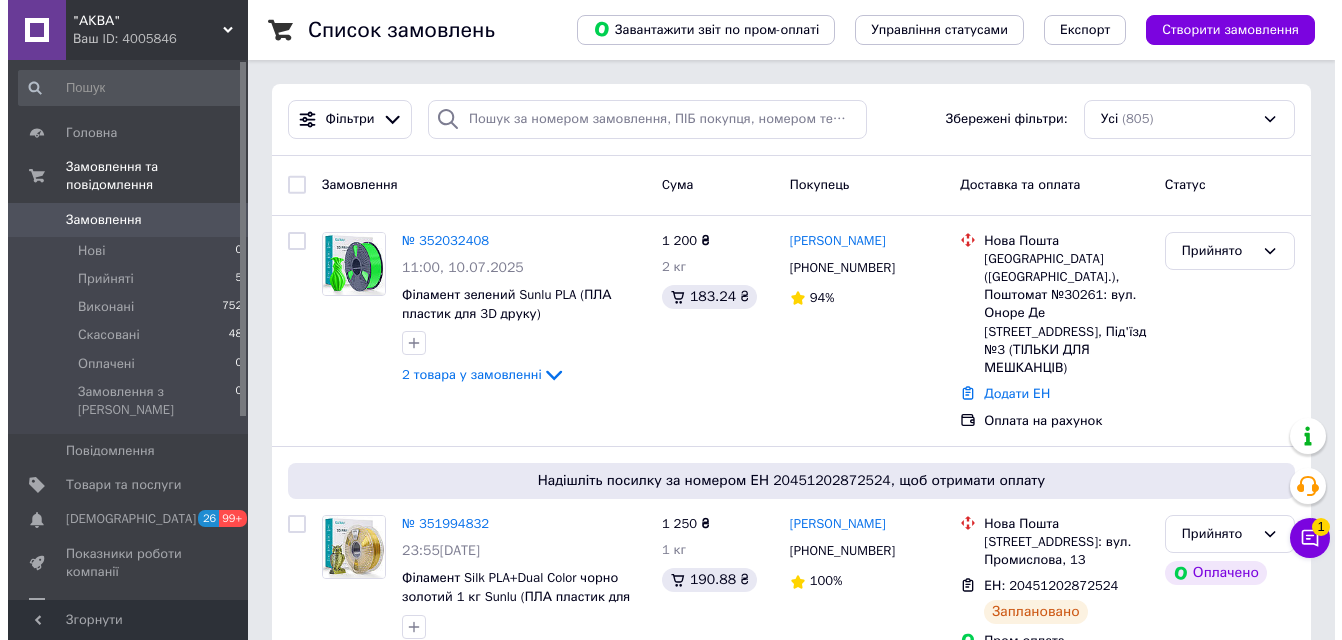 scroll, scrollTop: 0, scrollLeft: 0, axis: both 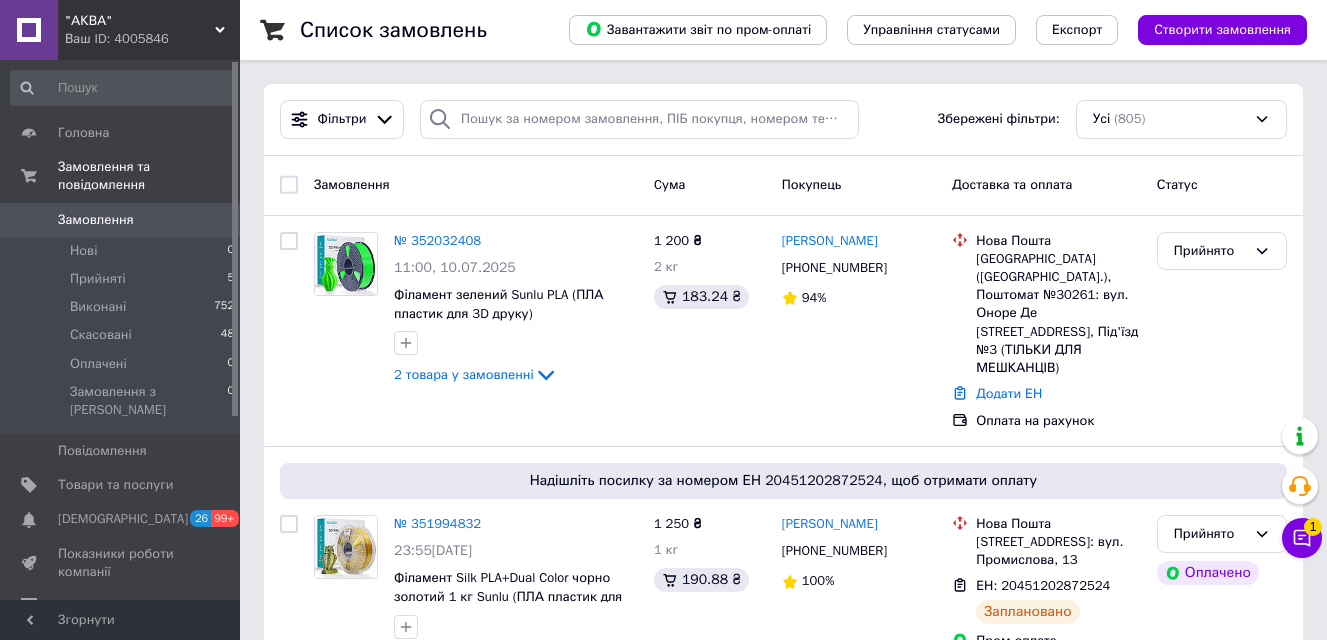 click on "Замовлення" at bounding box center (96, 220) 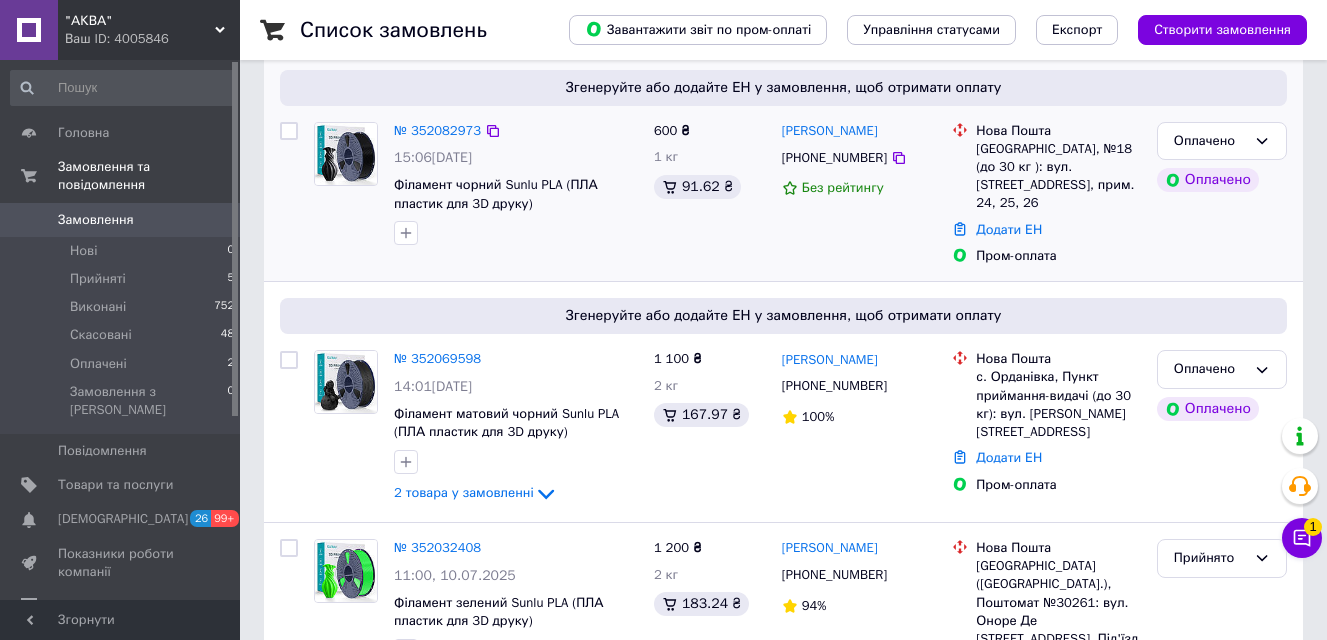 scroll, scrollTop: 200, scrollLeft: 0, axis: vertical 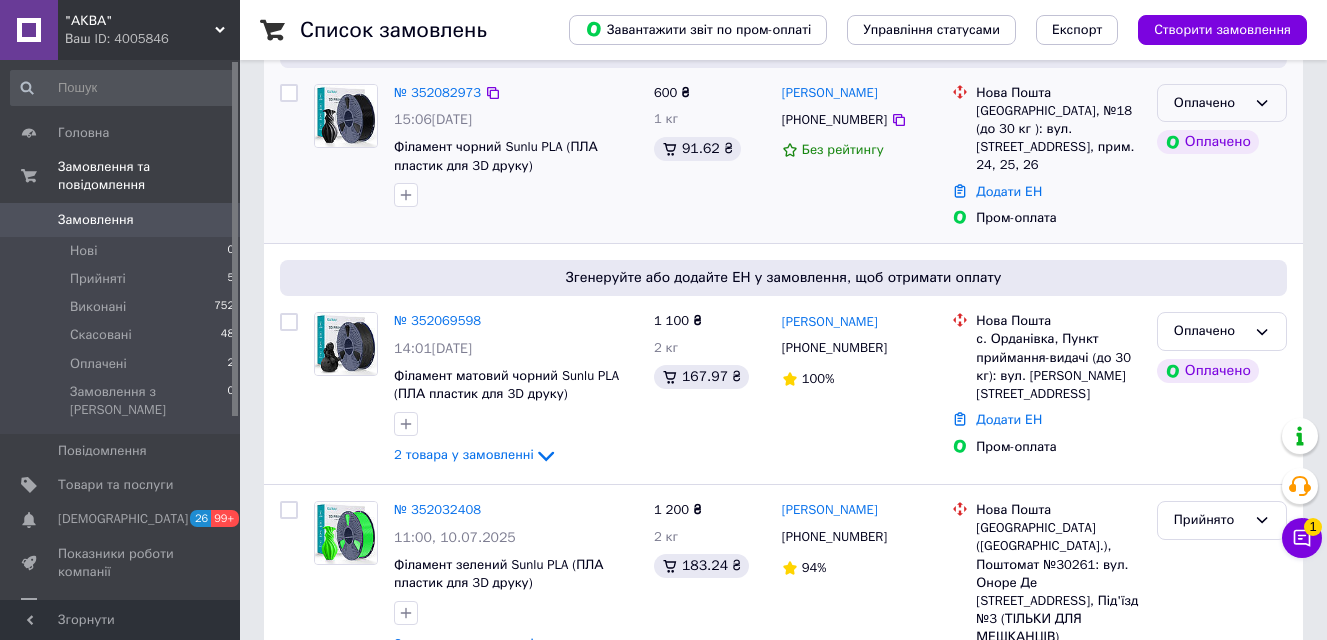 click 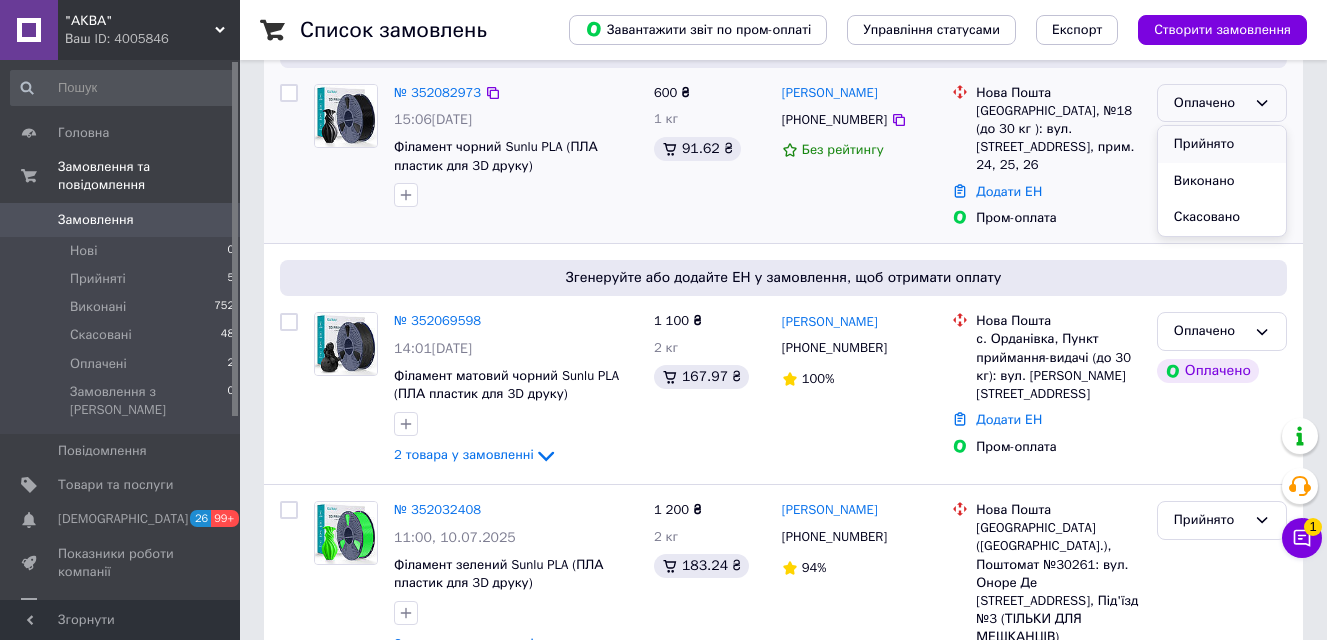 click on "Прийнято" at bounding box center (1222, 144) 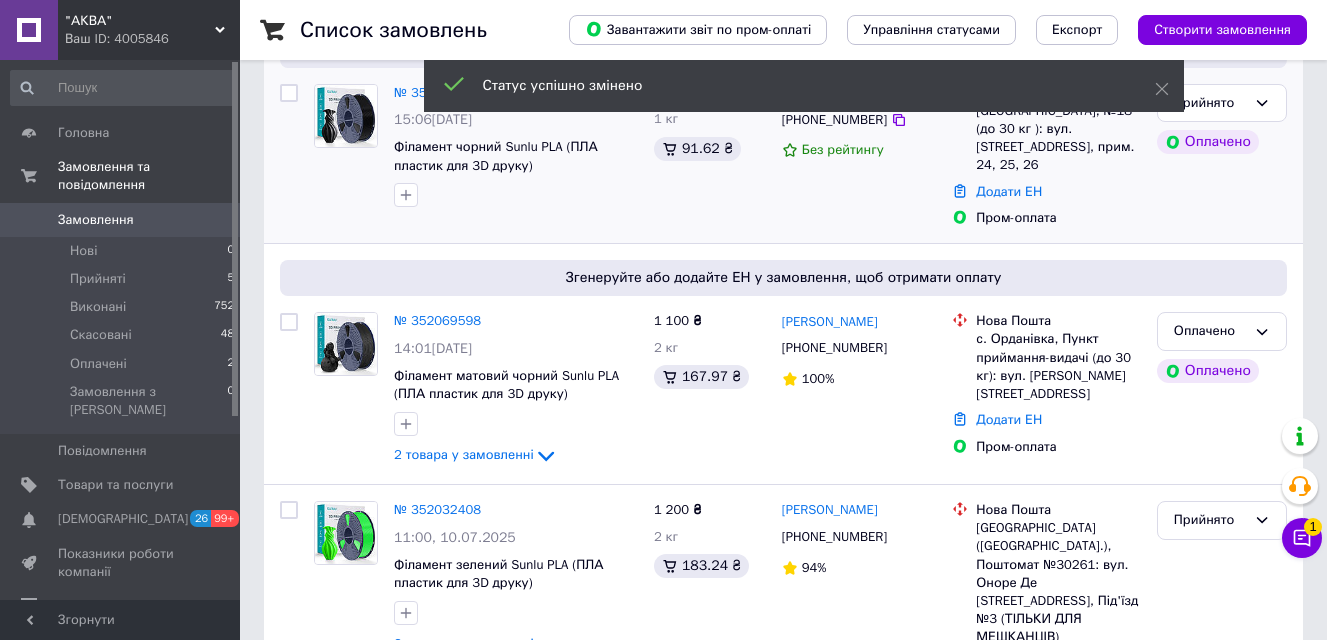 click 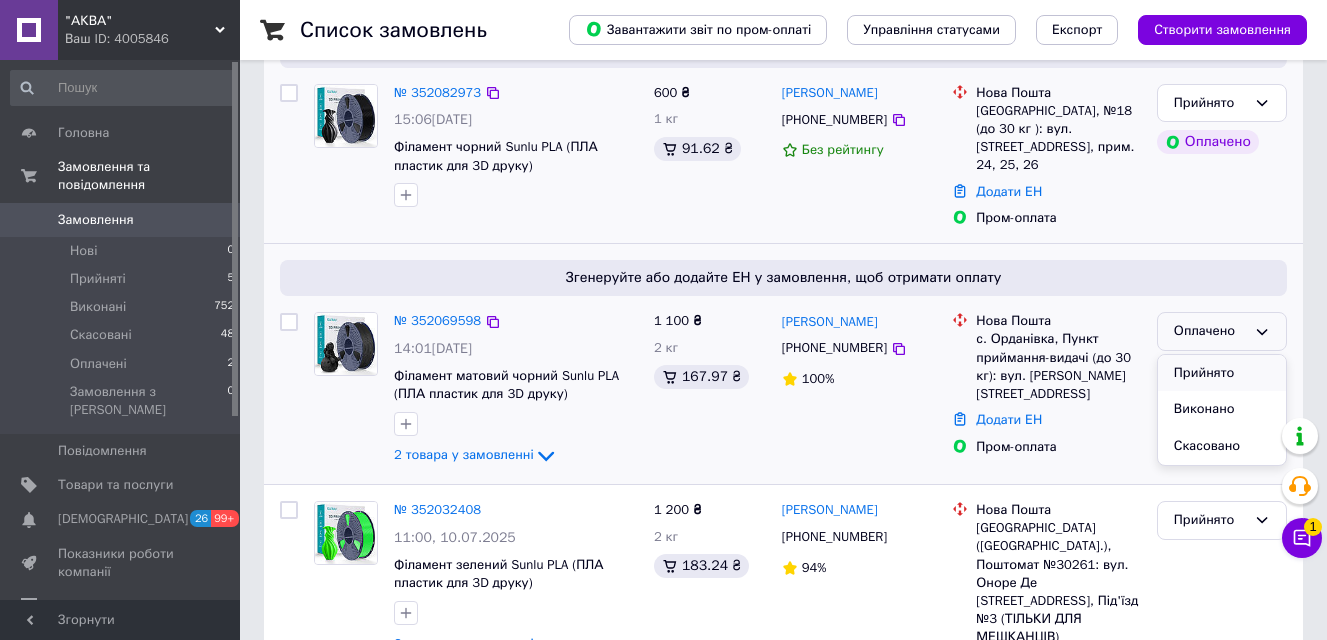 click on "Прийнято" at bounding box center (1222, 373) 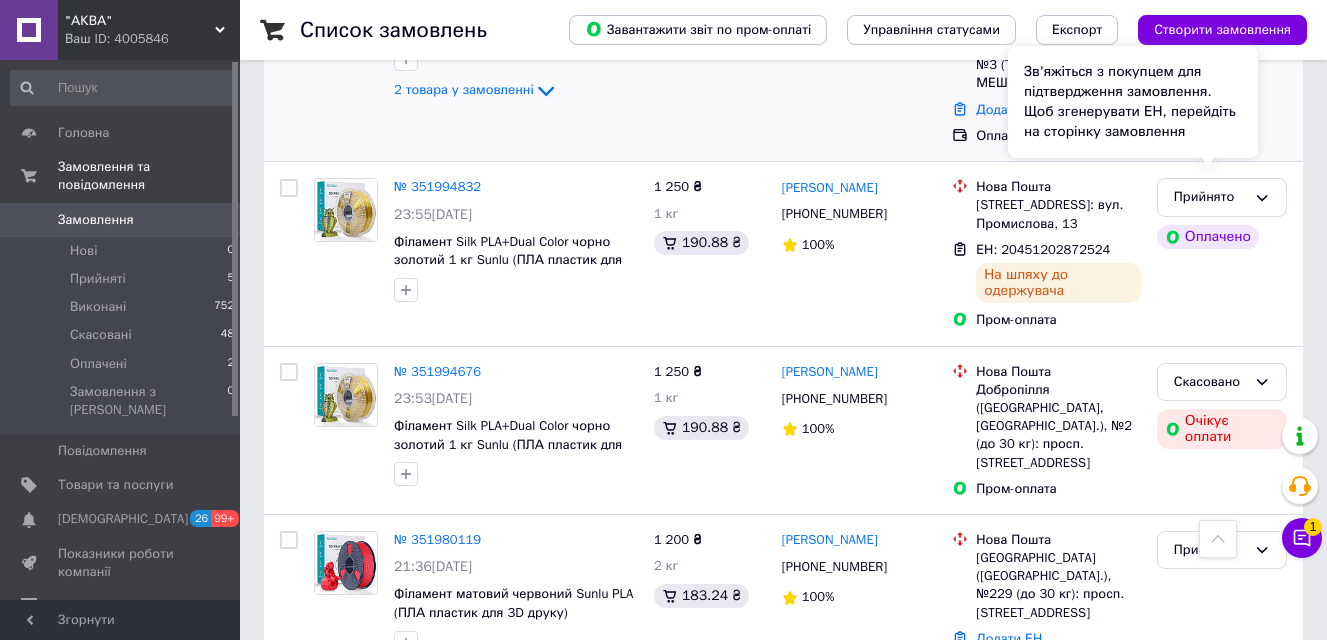 scroll, scrollTop: 800, scrollLeft: 0, axis: vertical 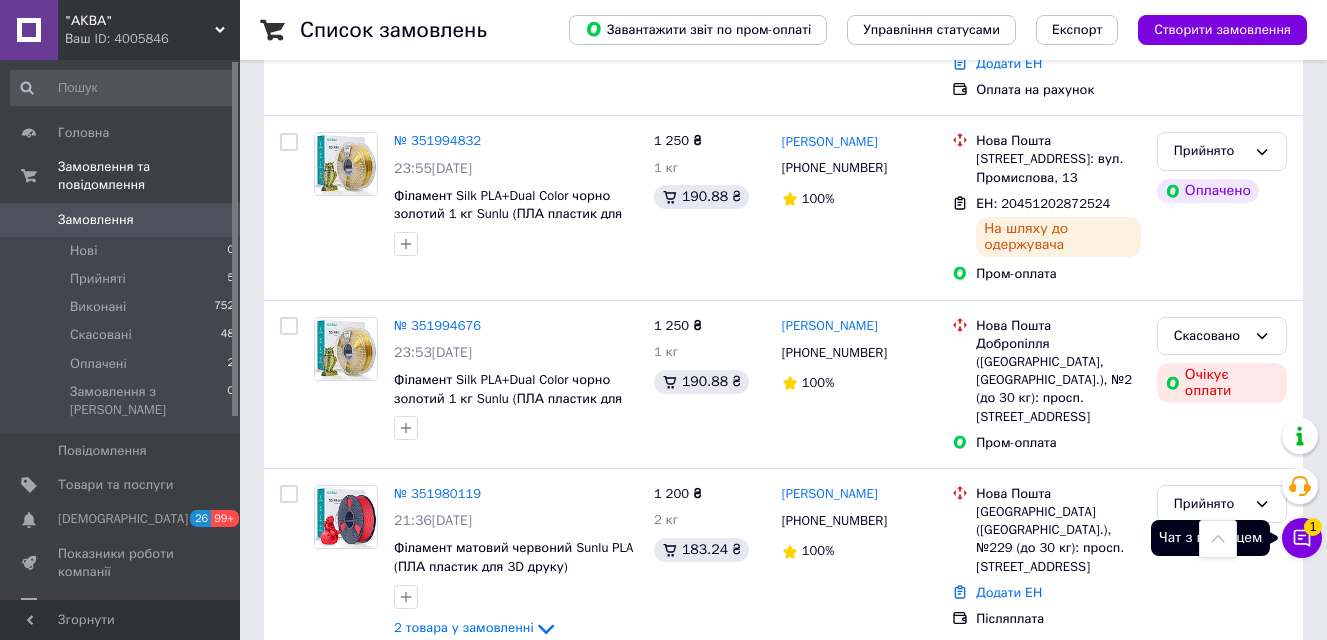 click 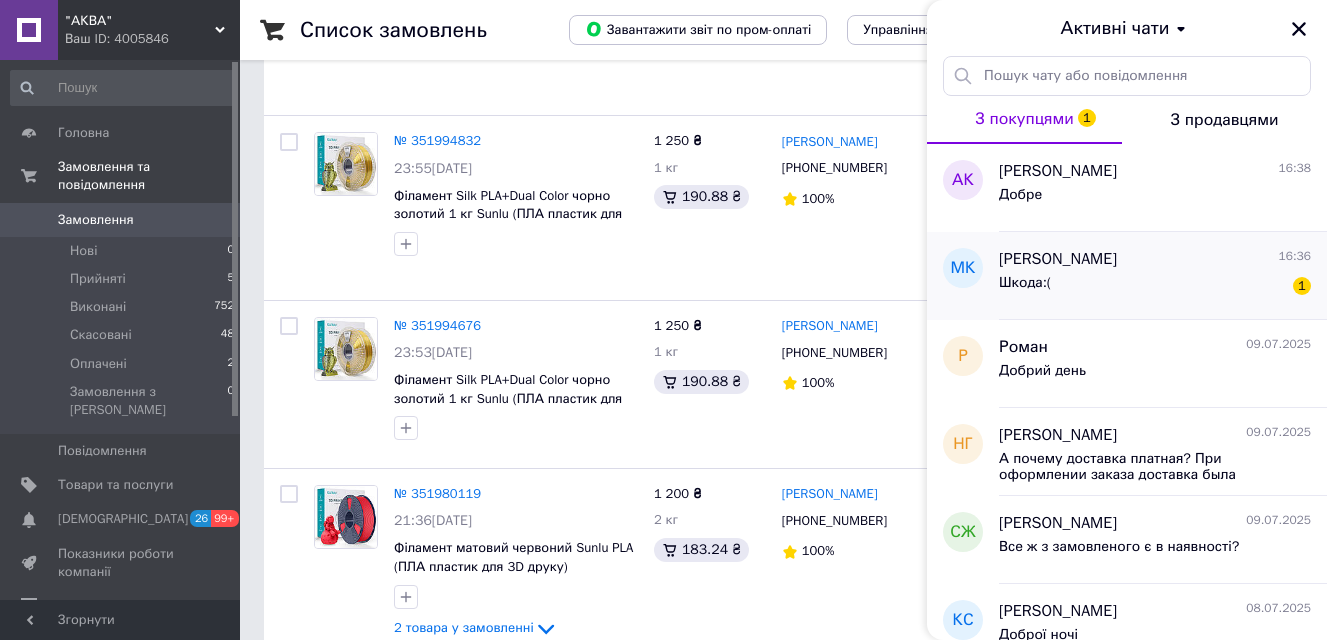 click on "Шкода:( 1" at bounding box center (1155, 287) 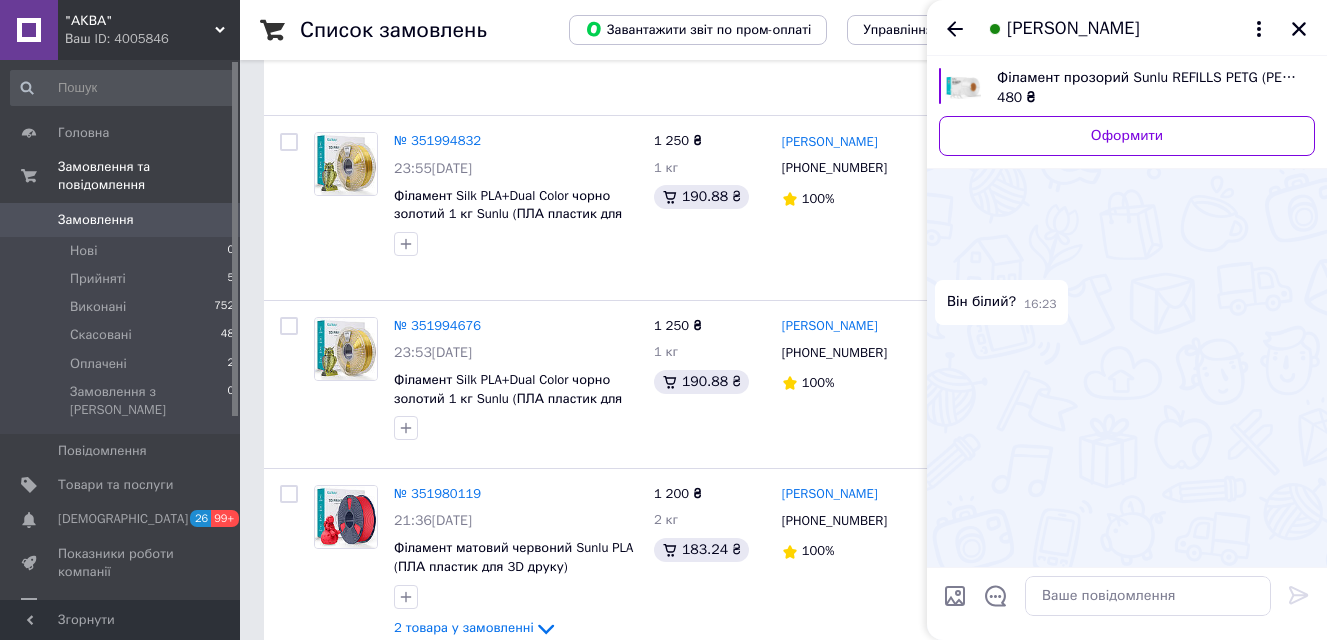 scroll, scrollTop: 631, scrollLeft: 0, axis: vertical 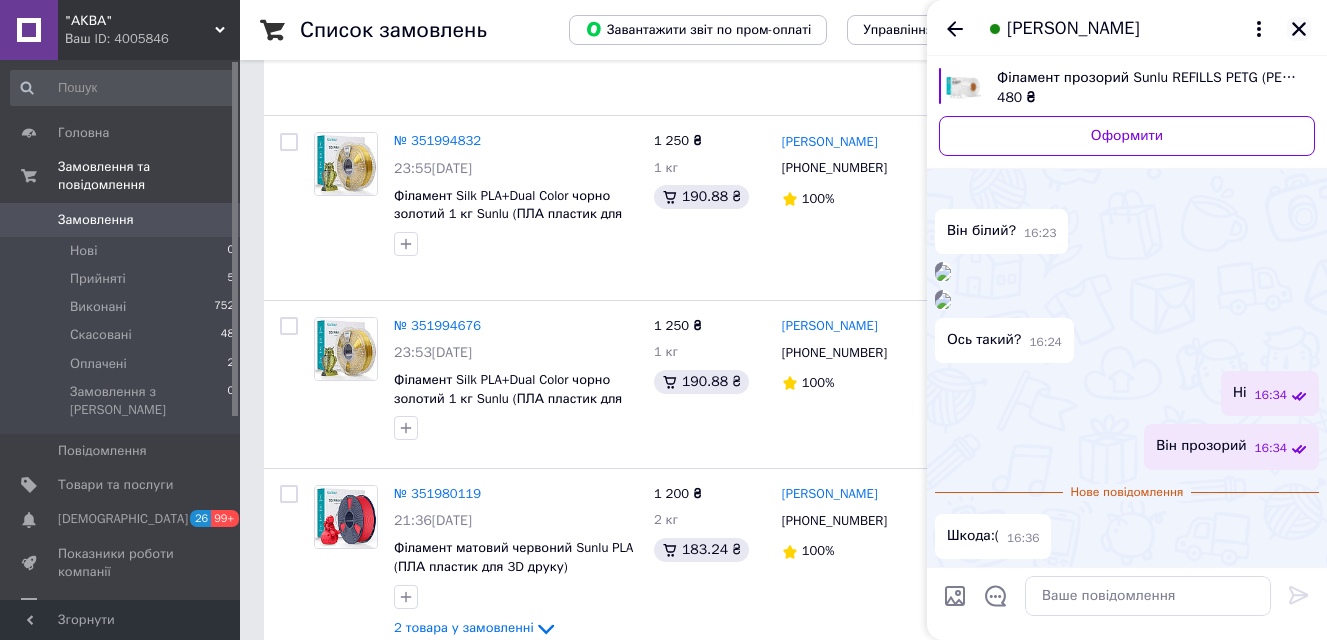 click 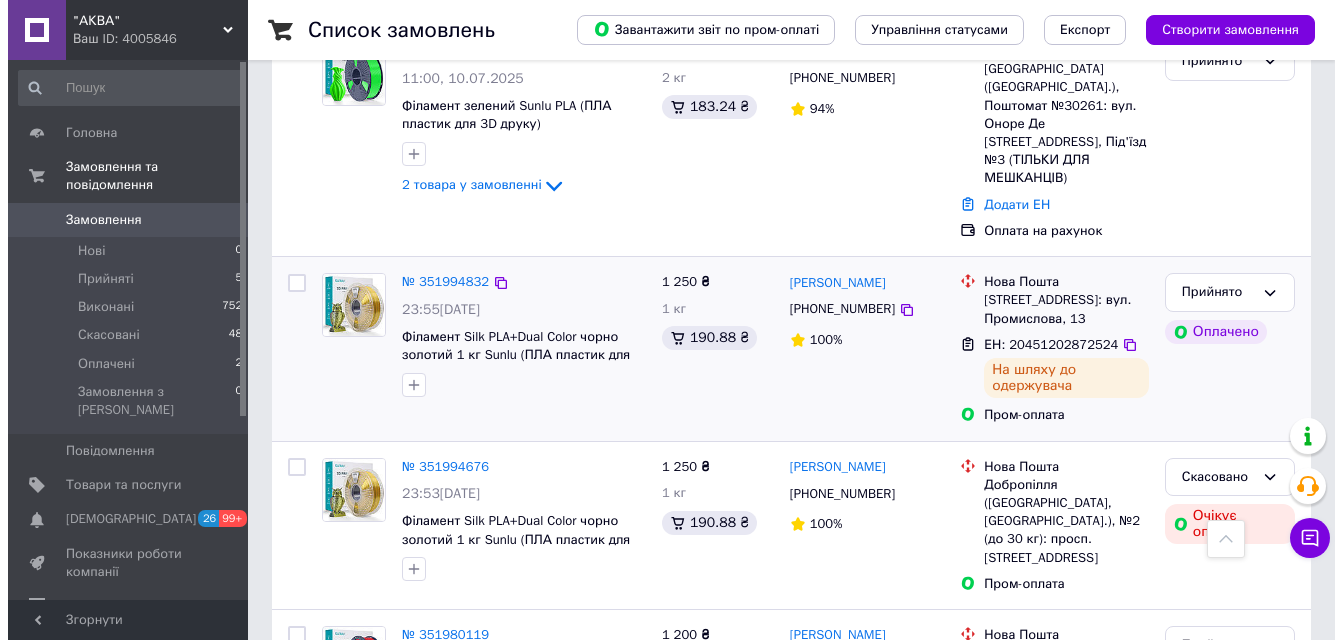 scroll, scrollTop: 600, scrollLeft: 0, axis: vertical 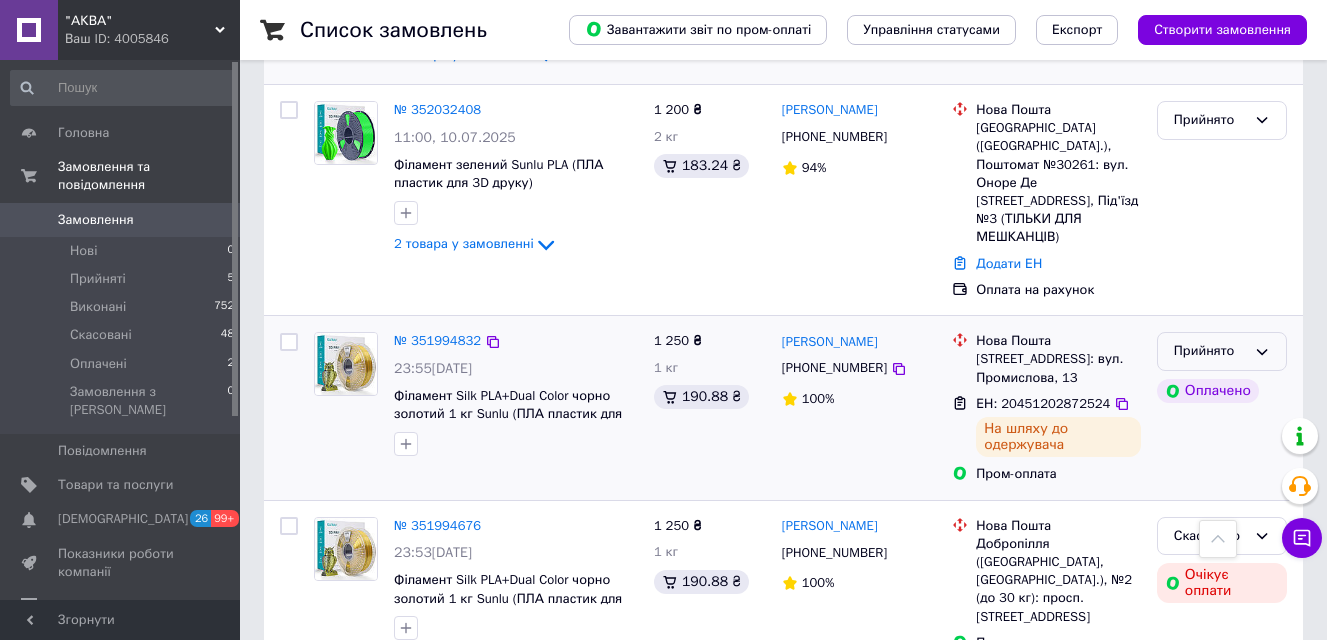 click 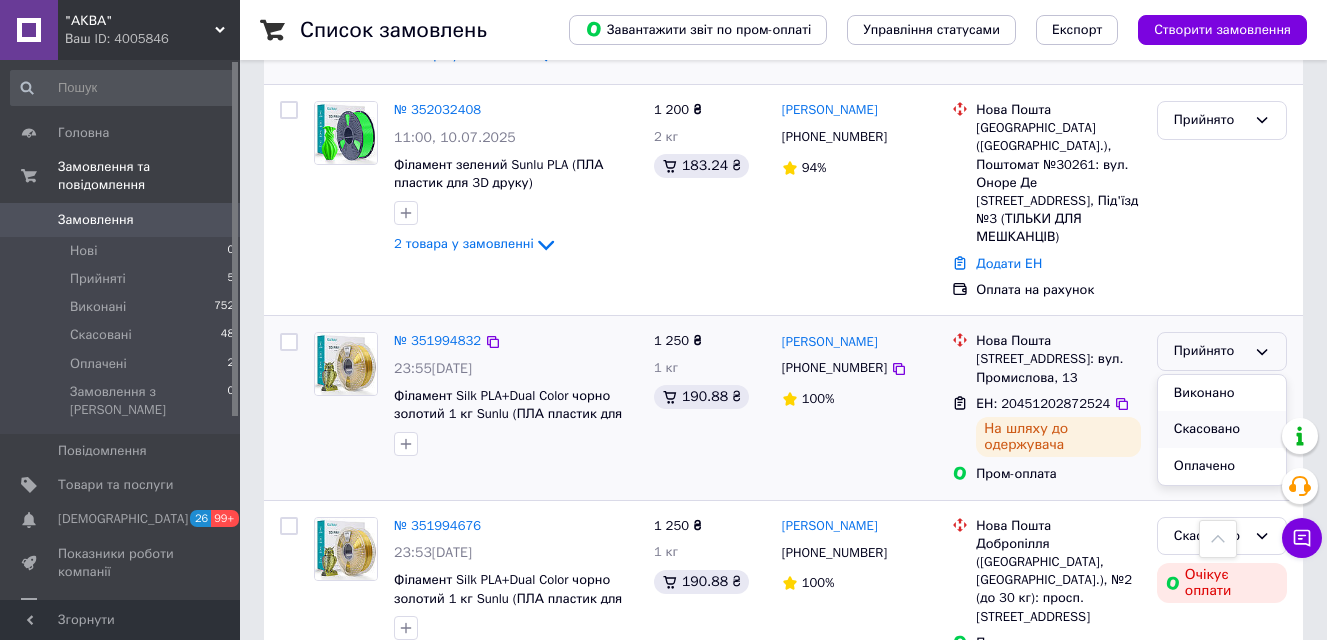 click on "Скасовано" at bounding box center [1222, 429] 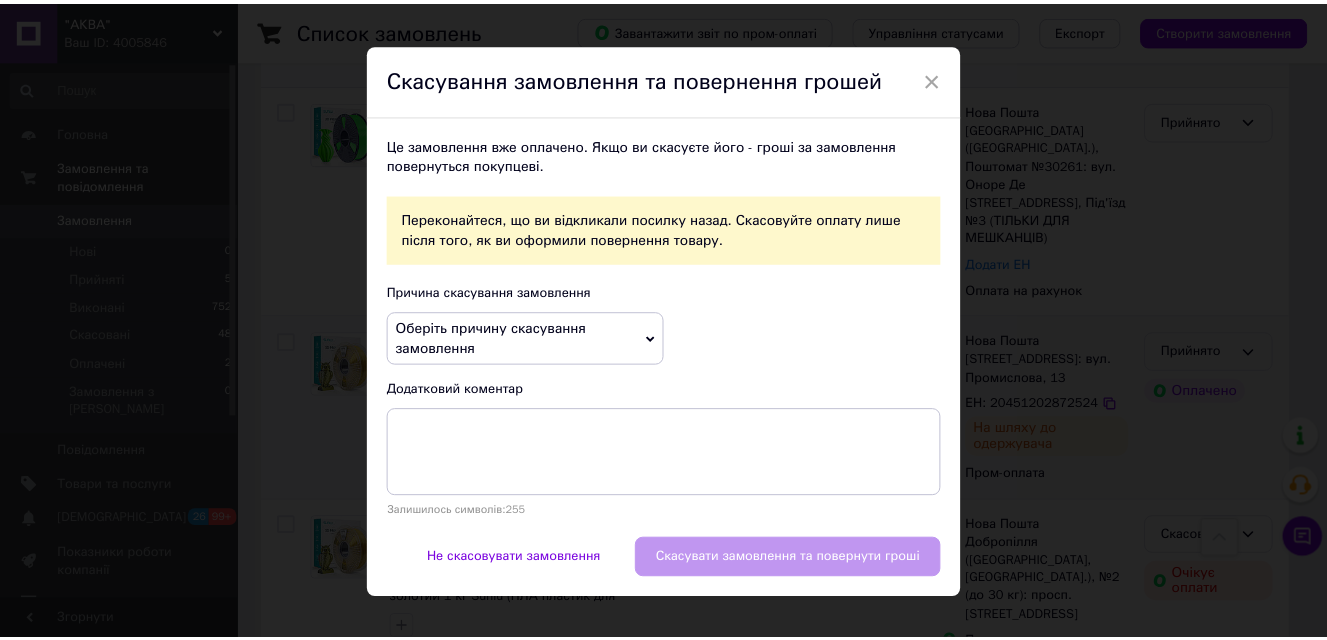 scroll, scrollTop: 52, scrollLeft: 0, axis: vertical 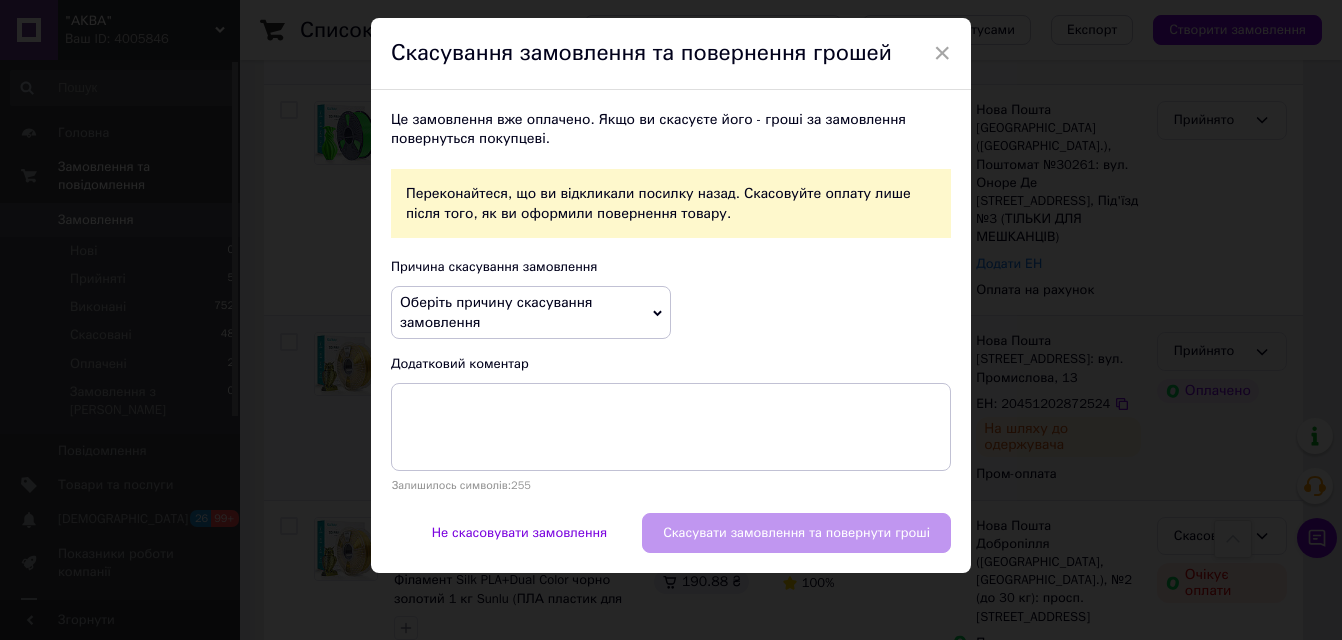 click 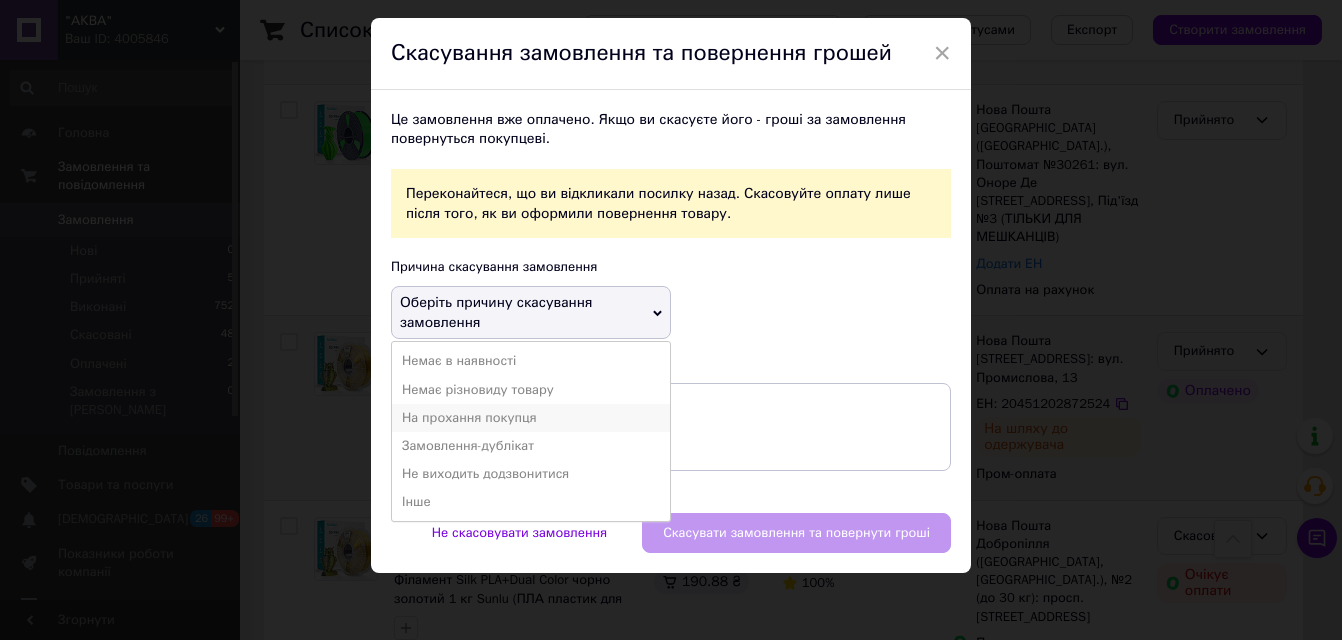 click on "На прохання покупця" at bounding box center [531, 418] 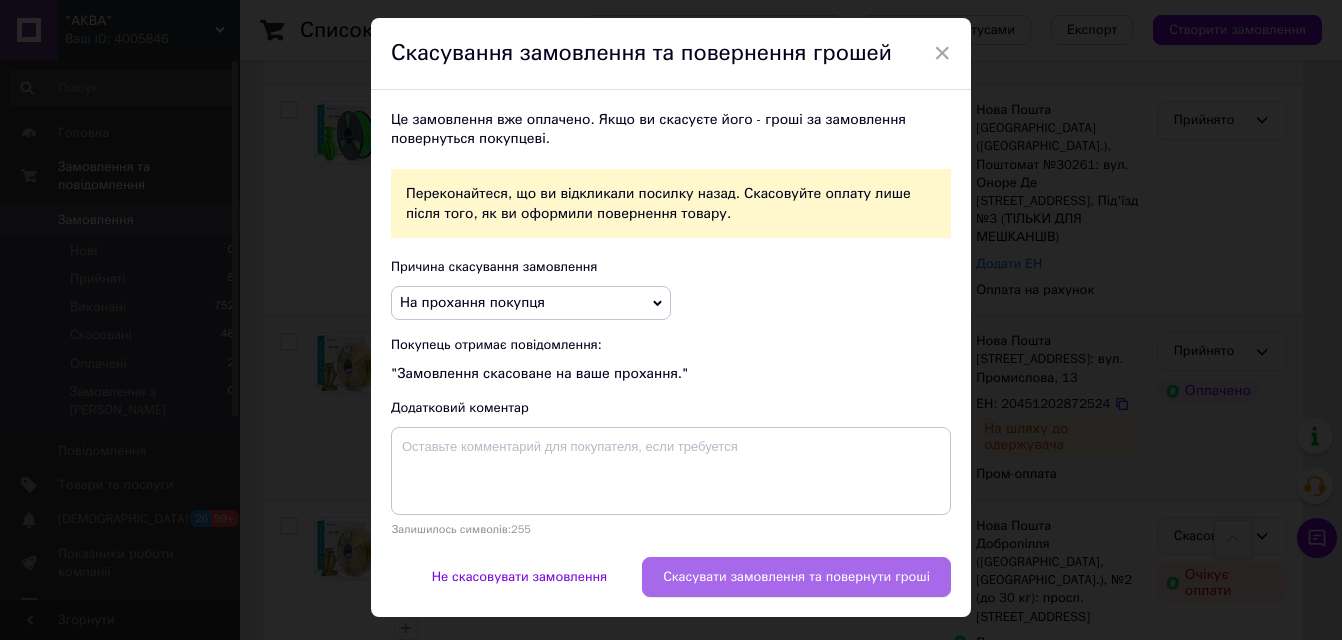 click on "Скасувати замовлення та повернути гроші" at bounding box center [796, 577] 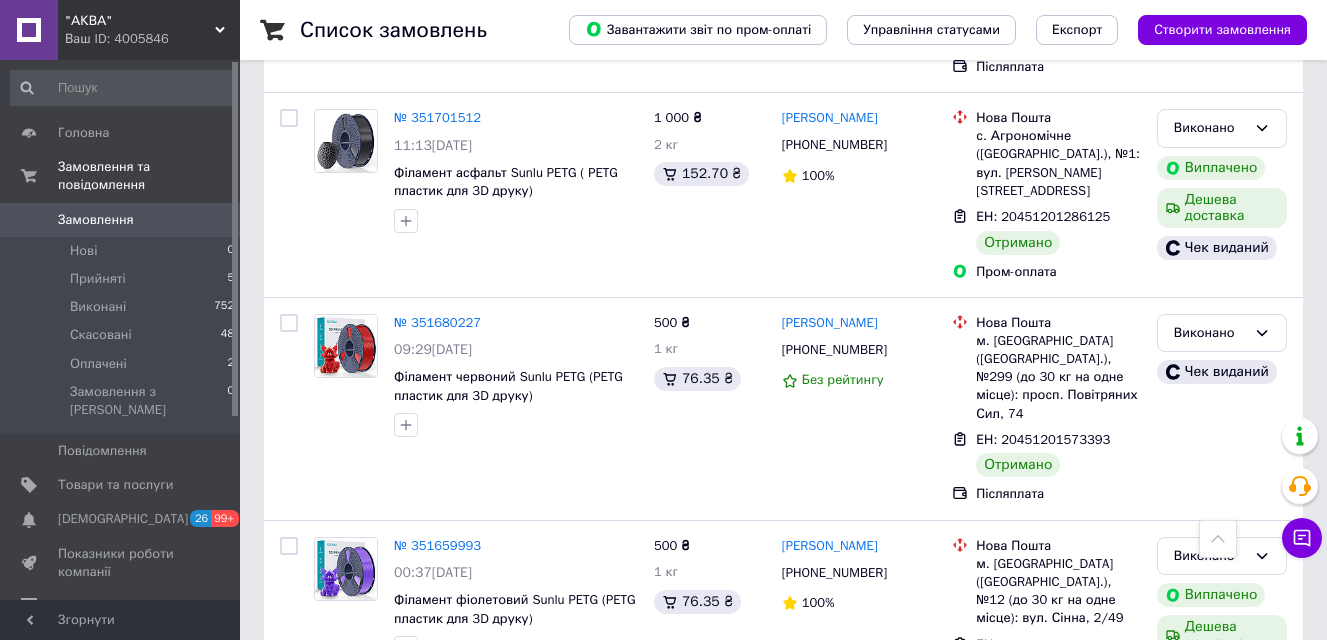 scroll, scrollTop: 3579, scrollLeft: 0, axis: vertical 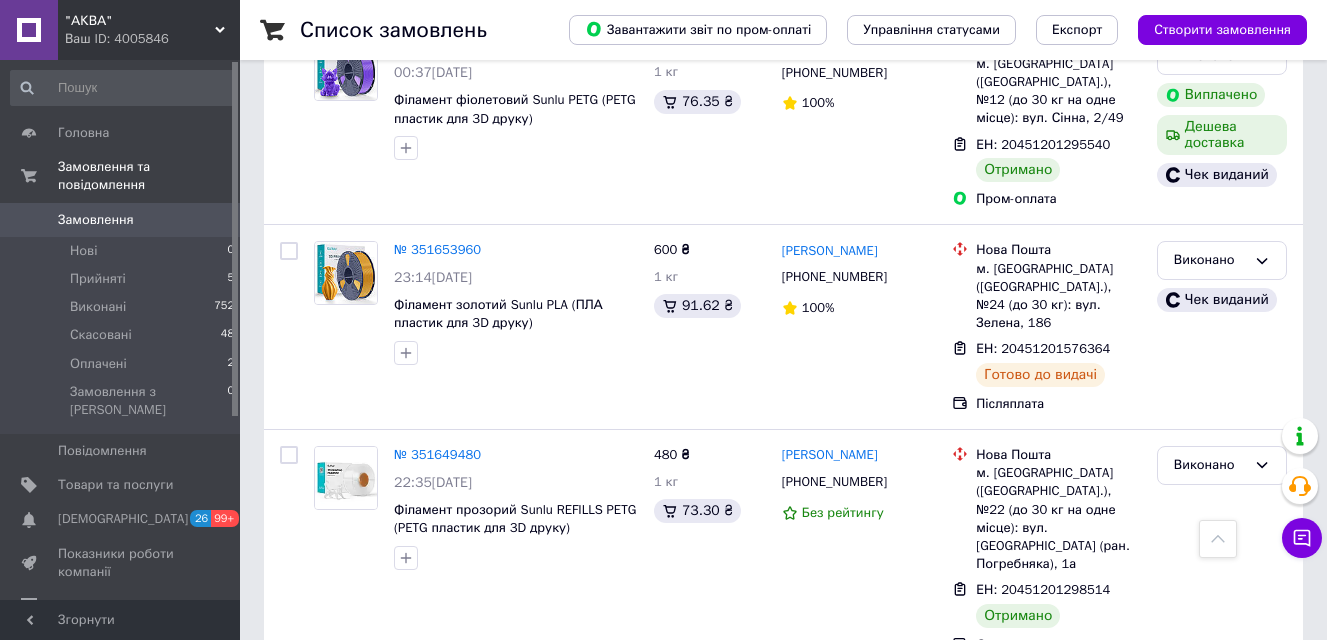 click on "2" at bounding box center [327, 883] 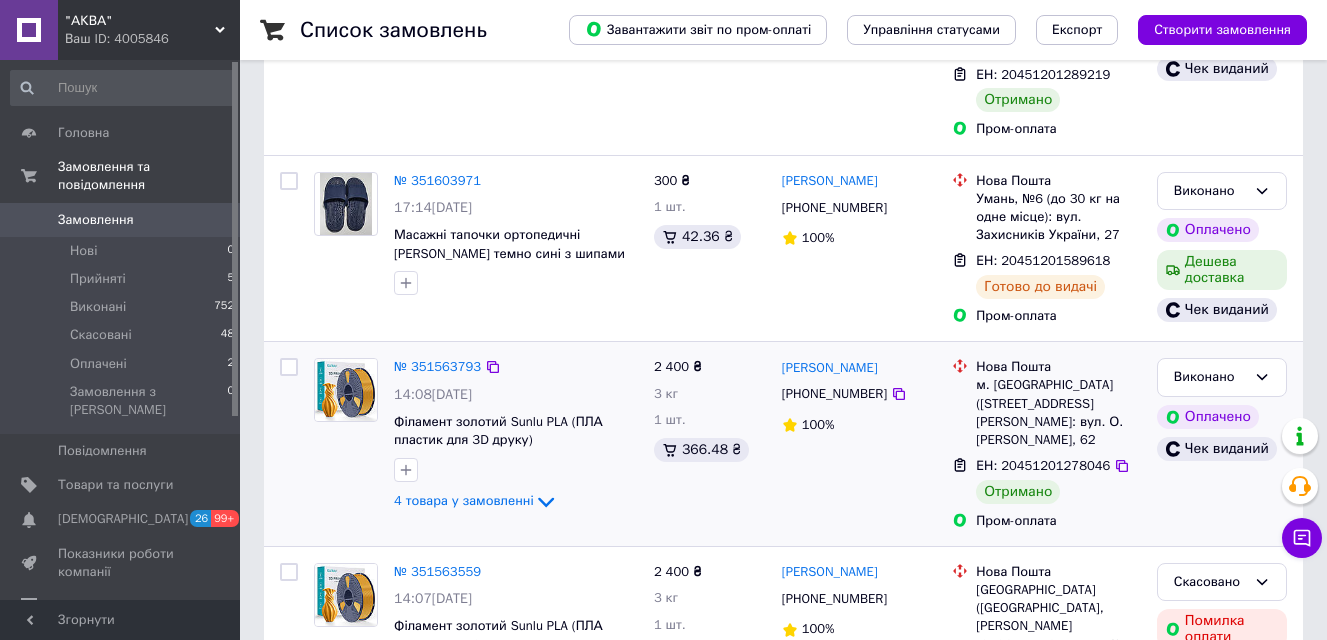 scroll, scrollTop: 400, scrollLeft: 0, axis: vertical 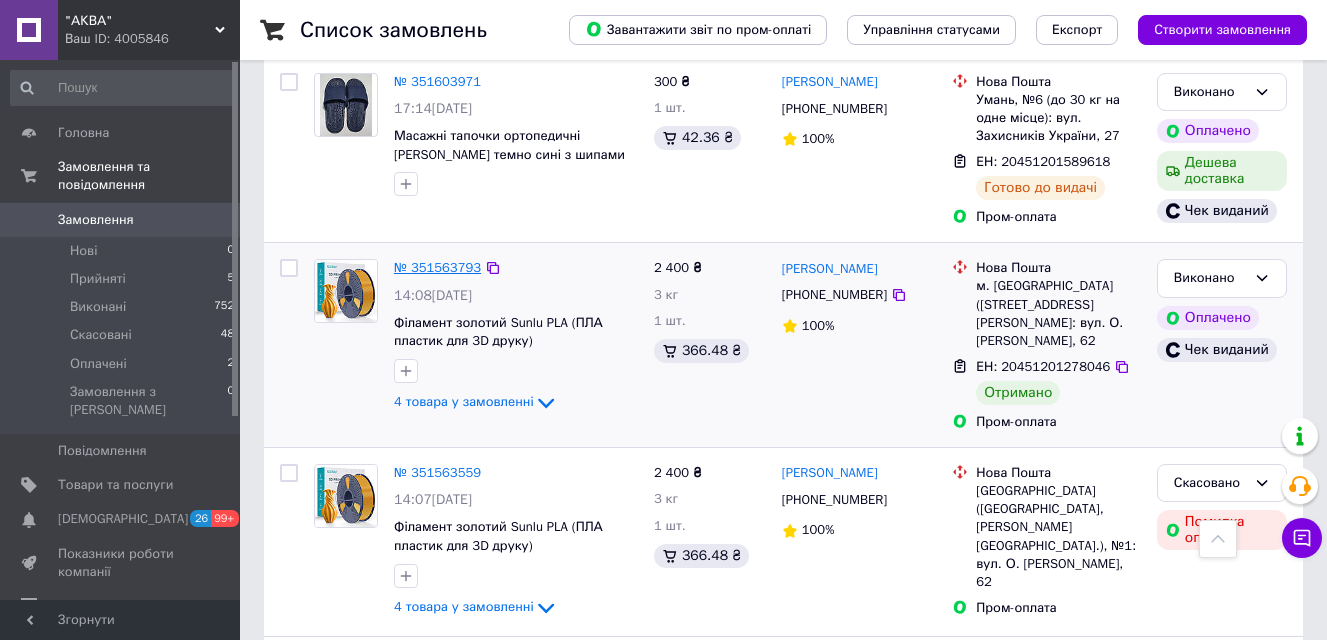 click on "№ 351563793" at bounding box center (437, 267) 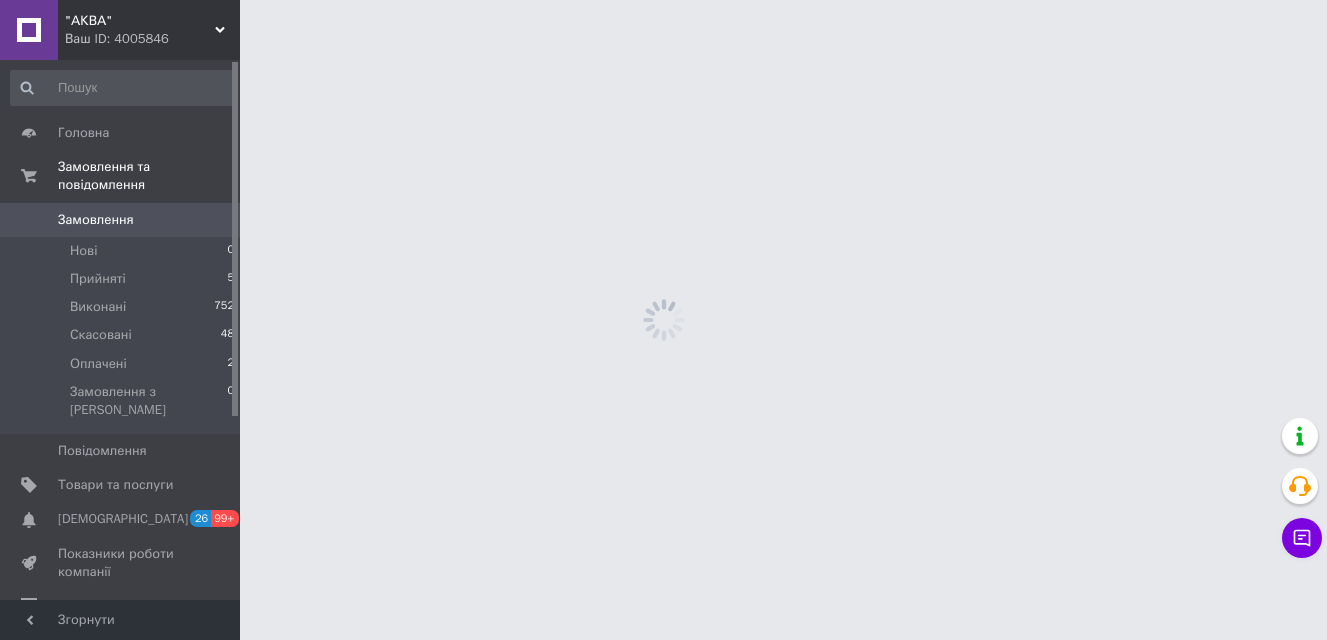 scroll, scrollTop: 0, scrollLeft: 0, axis: both 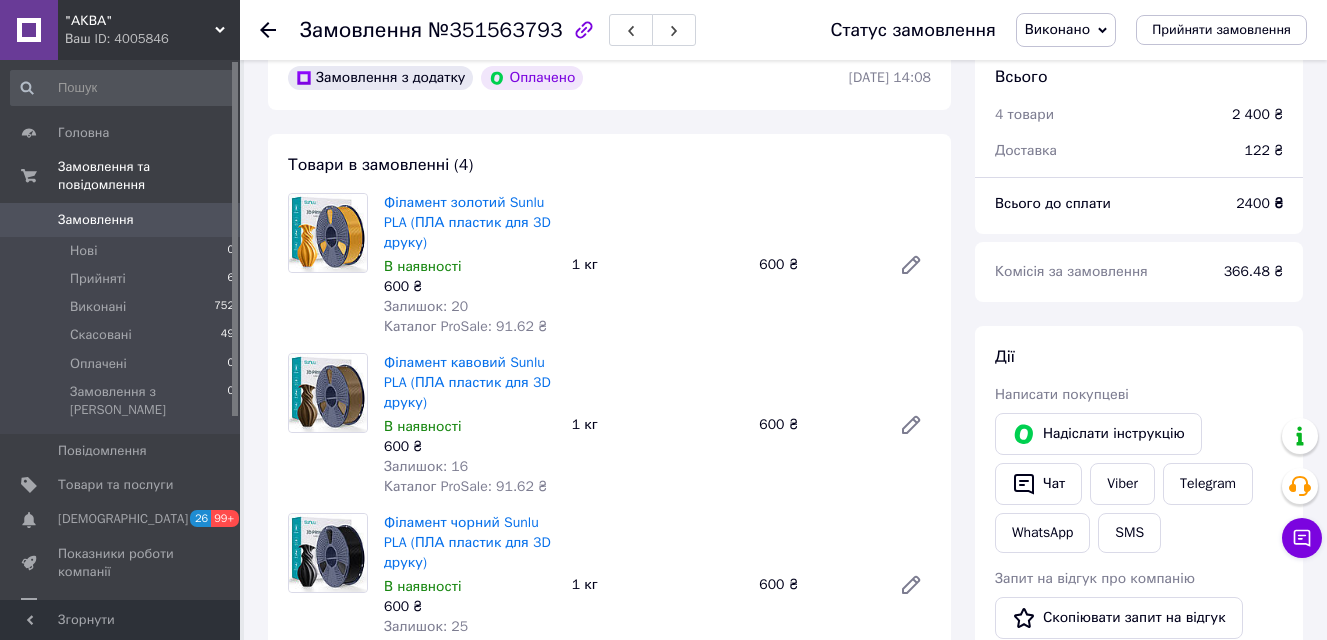 click on "Замовлення" at bounding box center [96, 220] 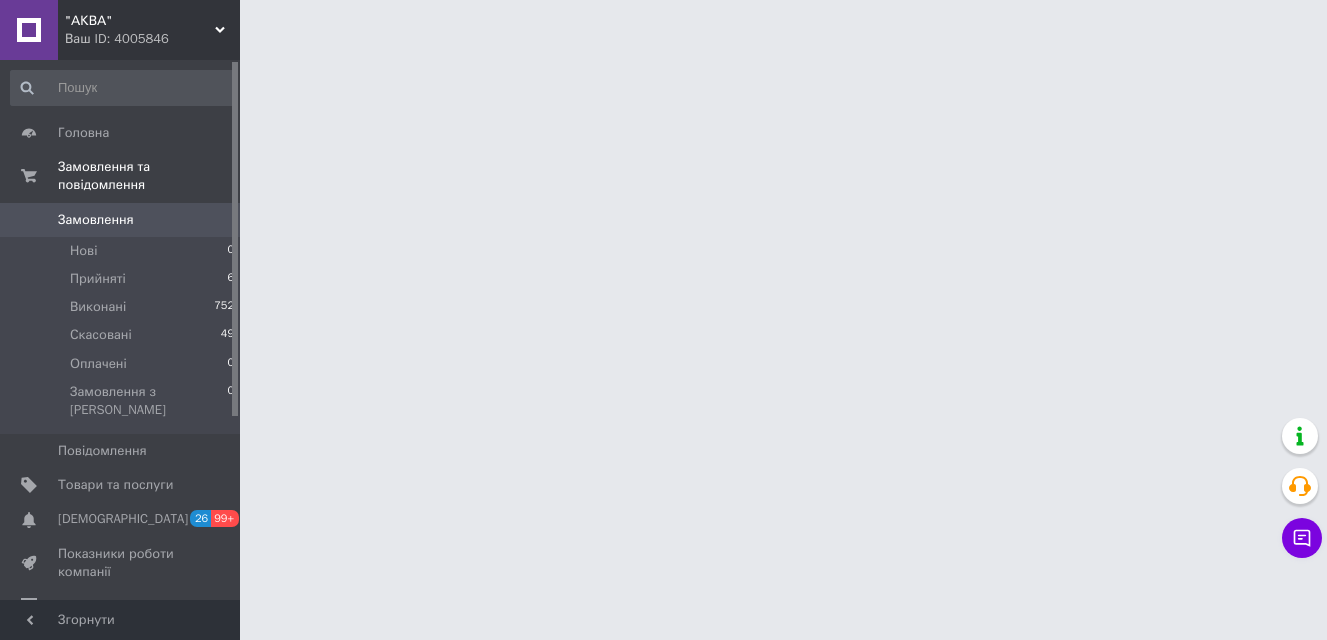 scroll, scrollTop: 0, scrollLeft: 0, axis: both 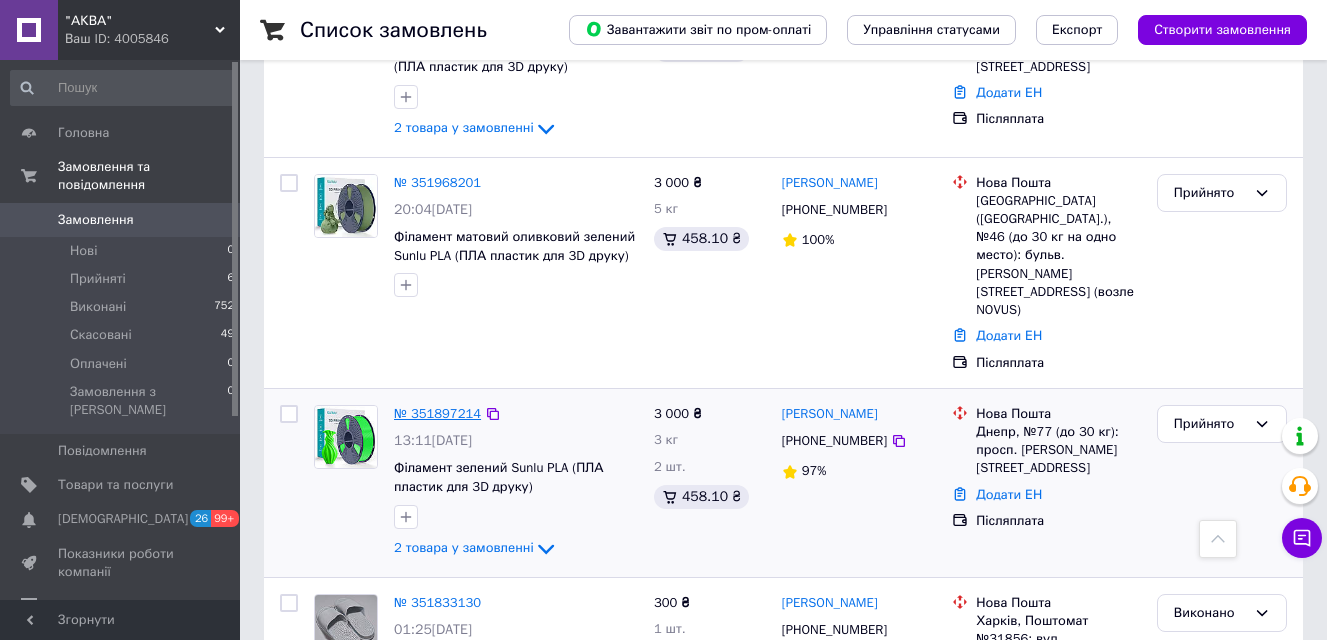click on "№ 351897214" at bounding box center [437, 413] 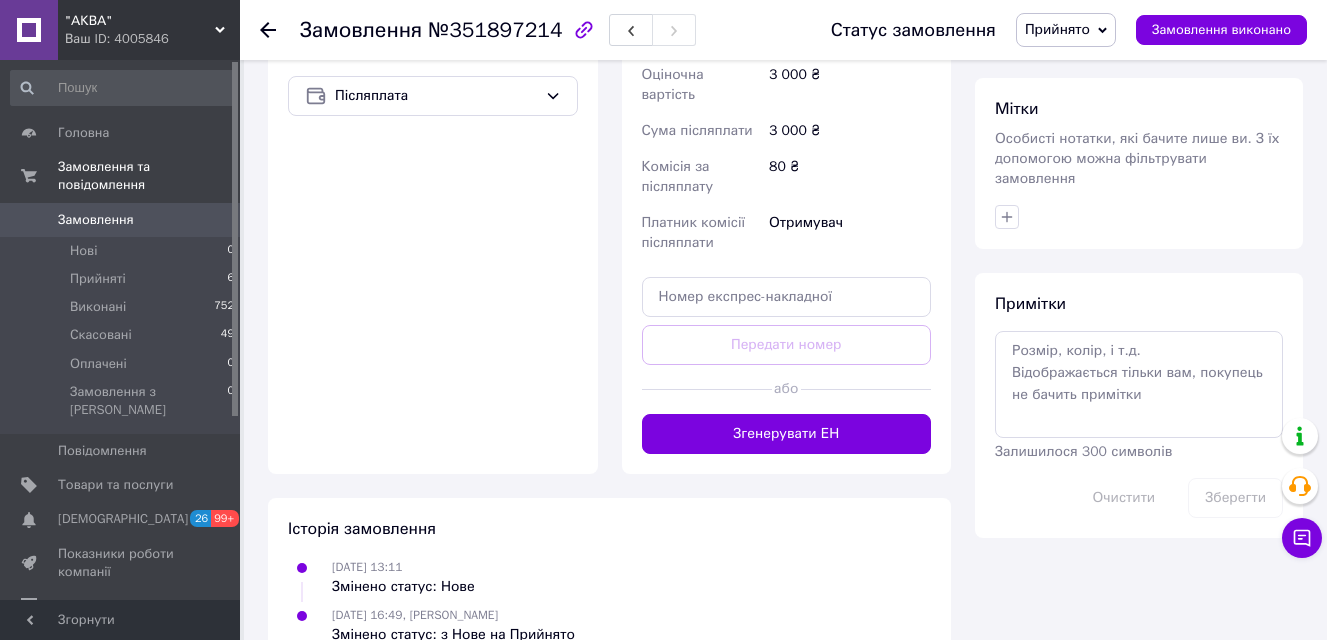 scroll, scrollTop: 930, scrollLeft: 0, axis: vertical 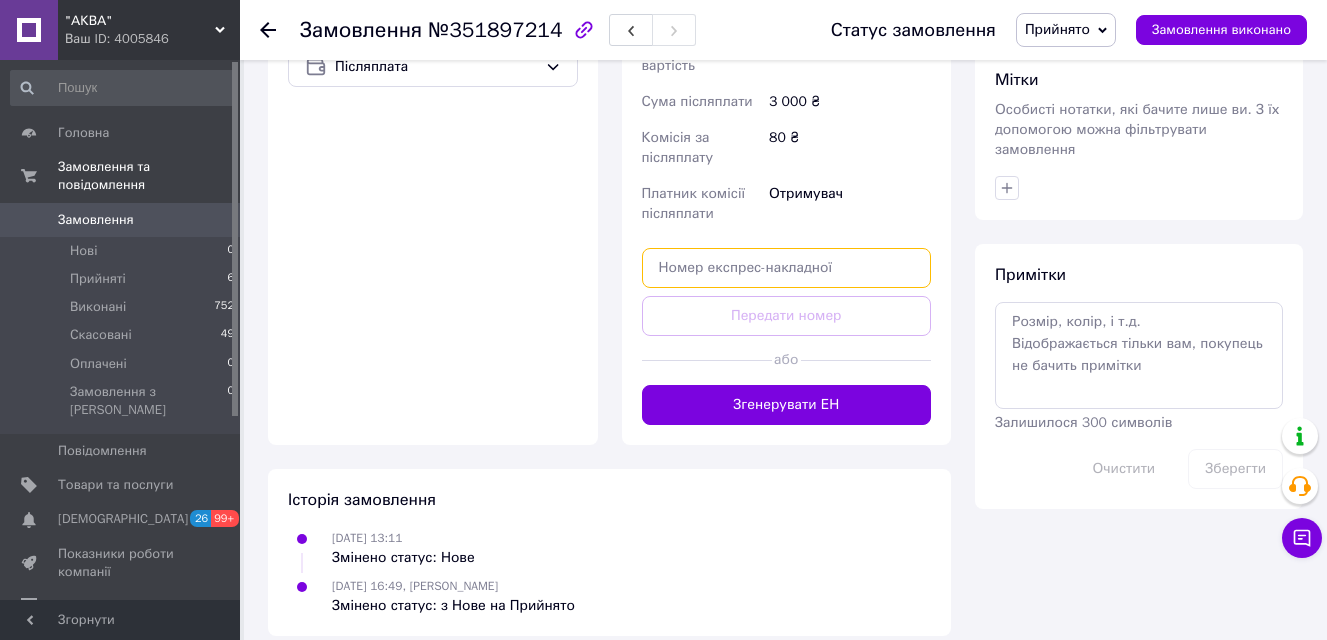 click at bounding box center (787, 268) 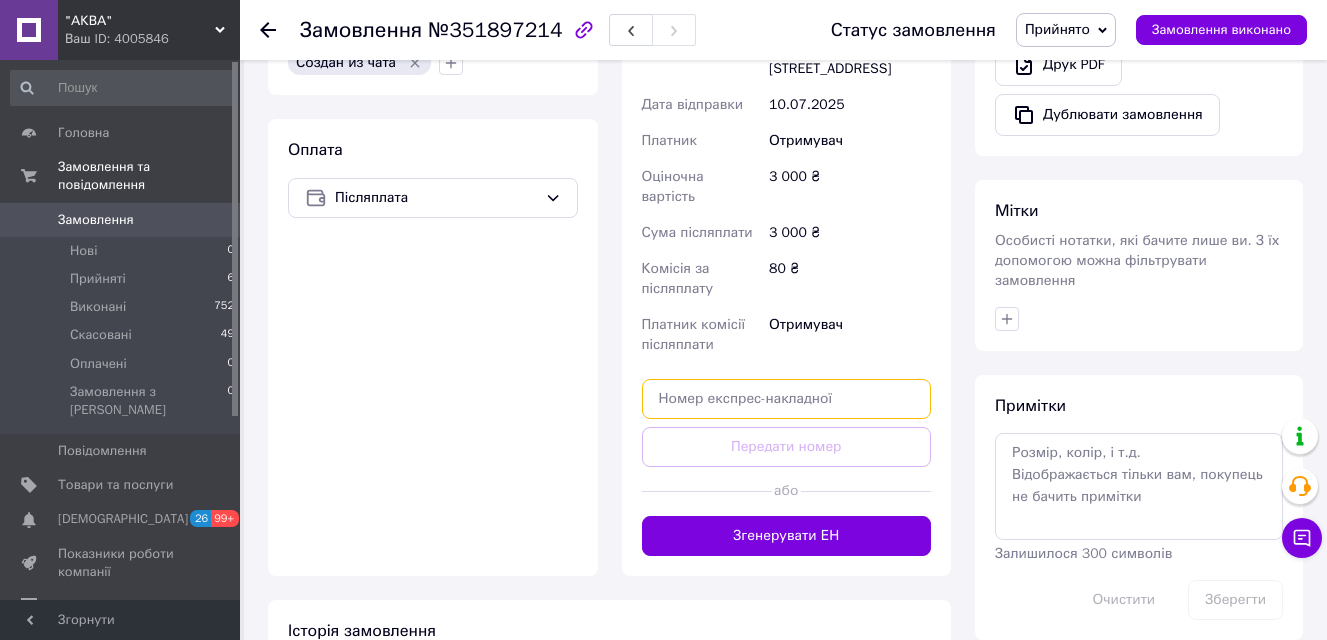 scroll, scrollTop: 900, scrollLeft: 0, axis: vertical 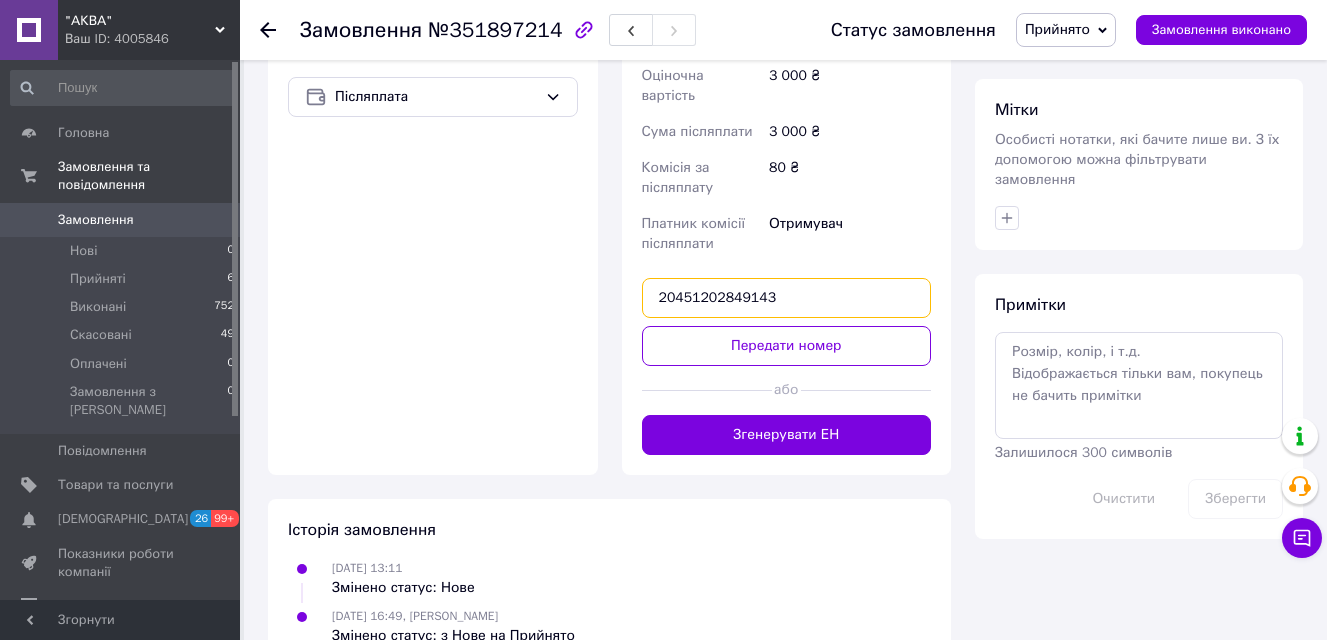 type on "20451202849143" 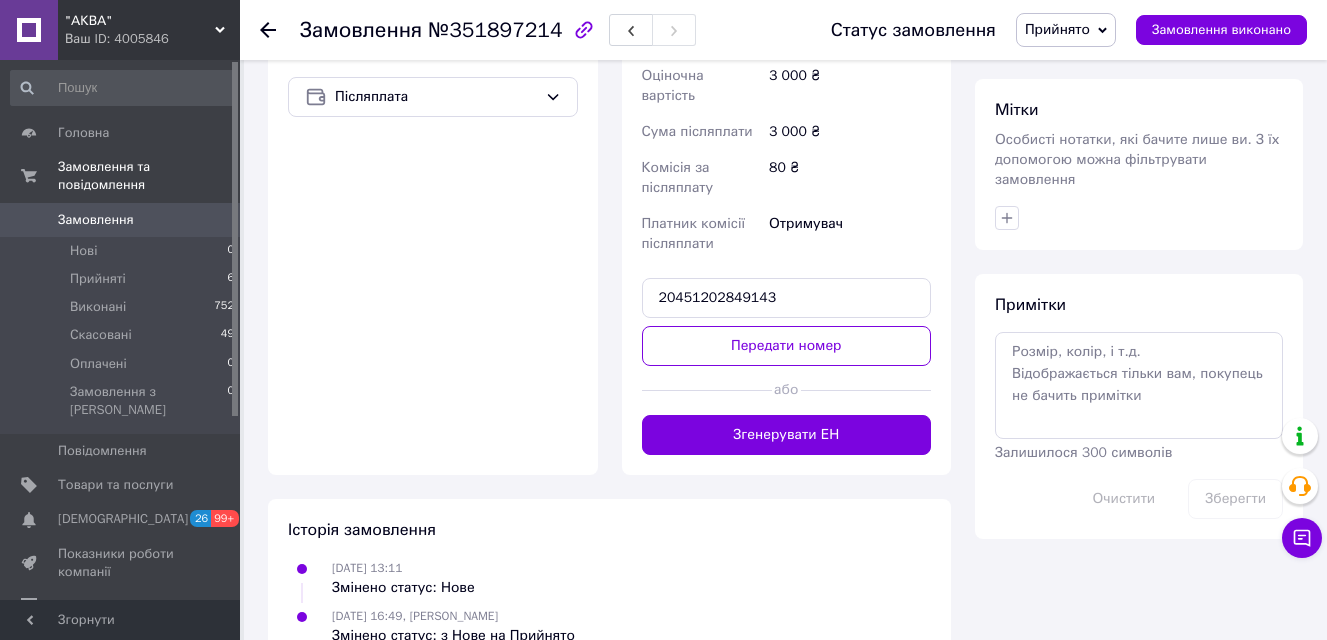 click on "Передати номер" at bounding box center (787, 346) 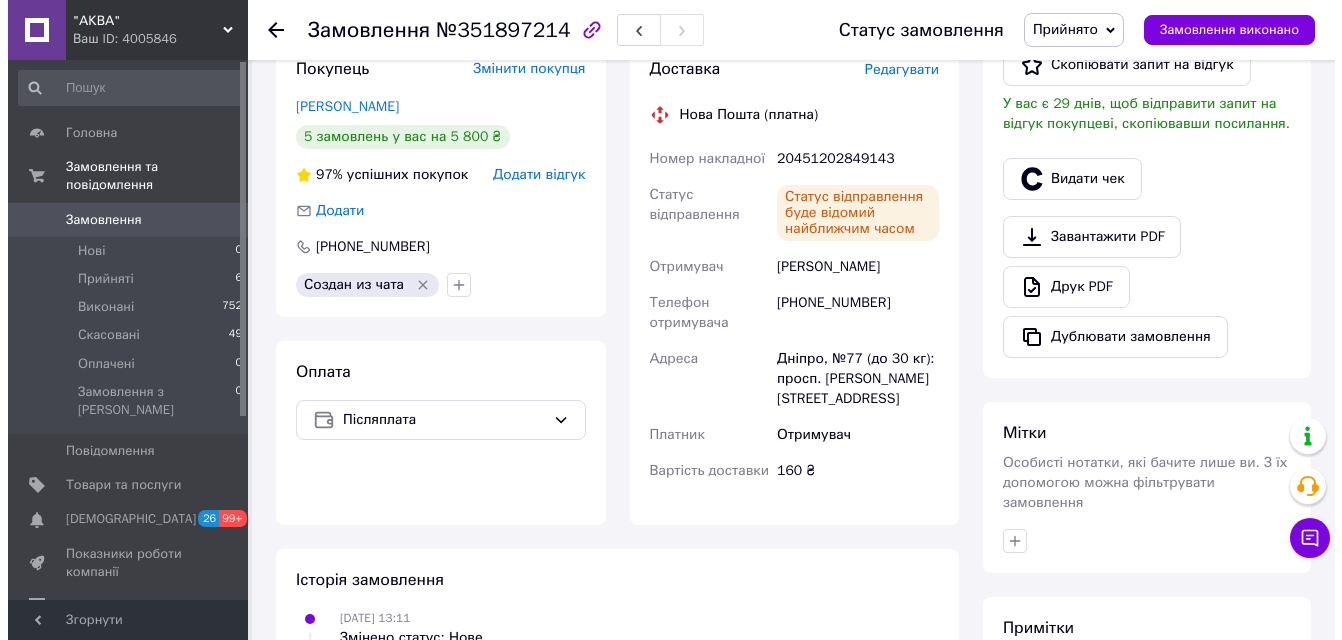 scroll, scrollTop: 503, scrollLeft: 0, axis: vertical 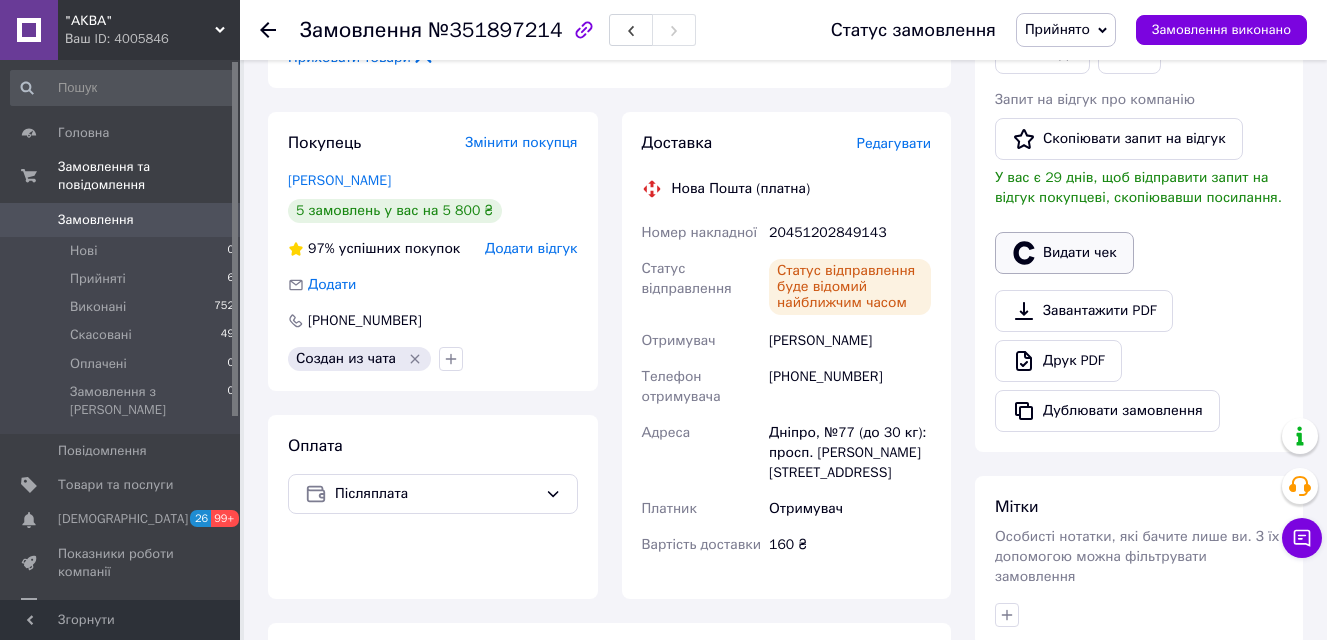click on "Видати чек" at bounding box center [1064, 253] 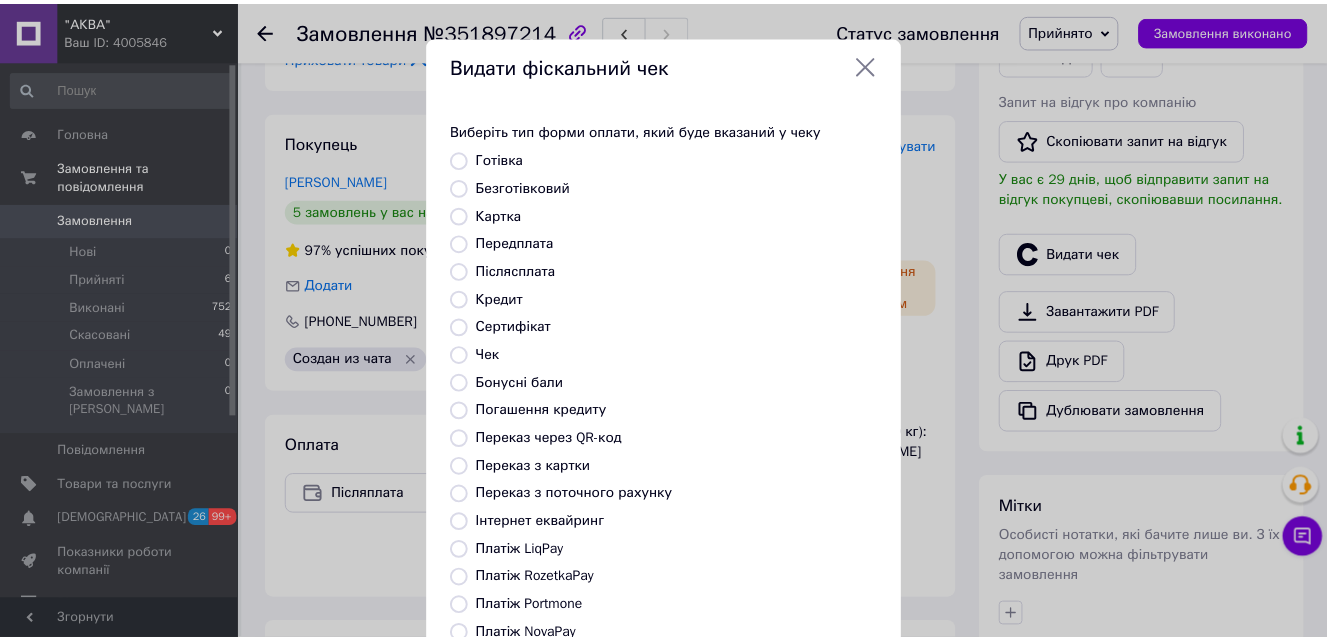 scroll, scrollTop: 219, scrollLeft: 0, axis: vertical 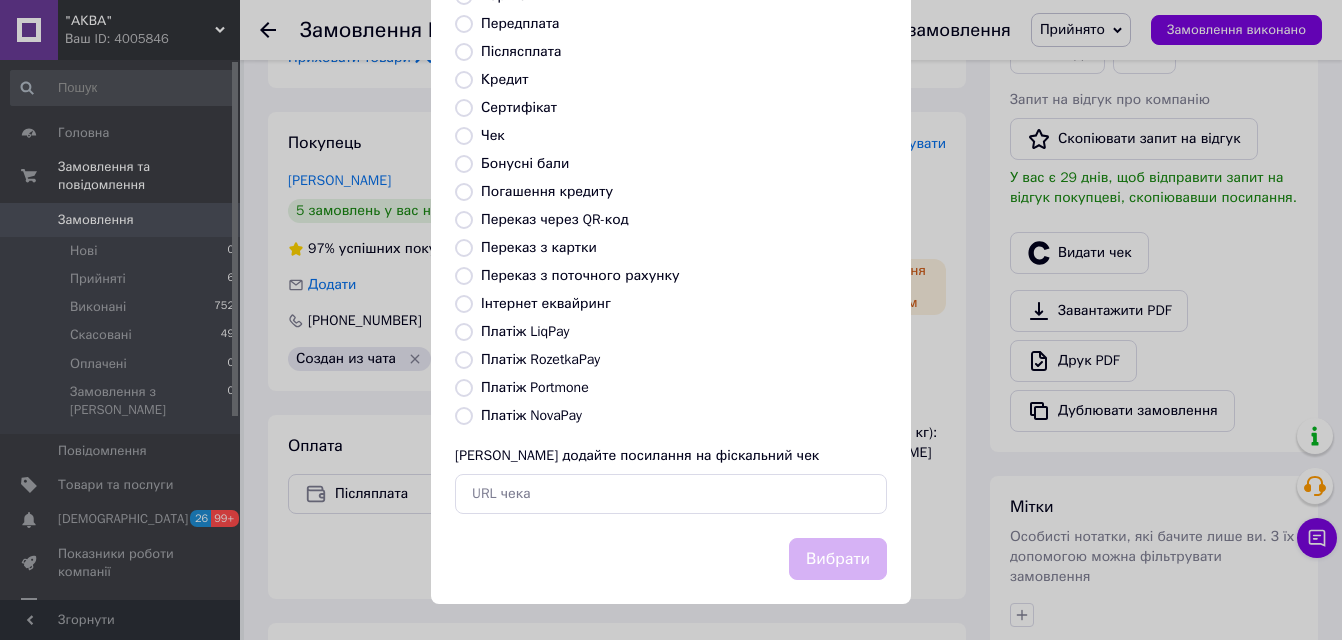 click on "Платіж NovaPay" at bounding box center (464, 416) 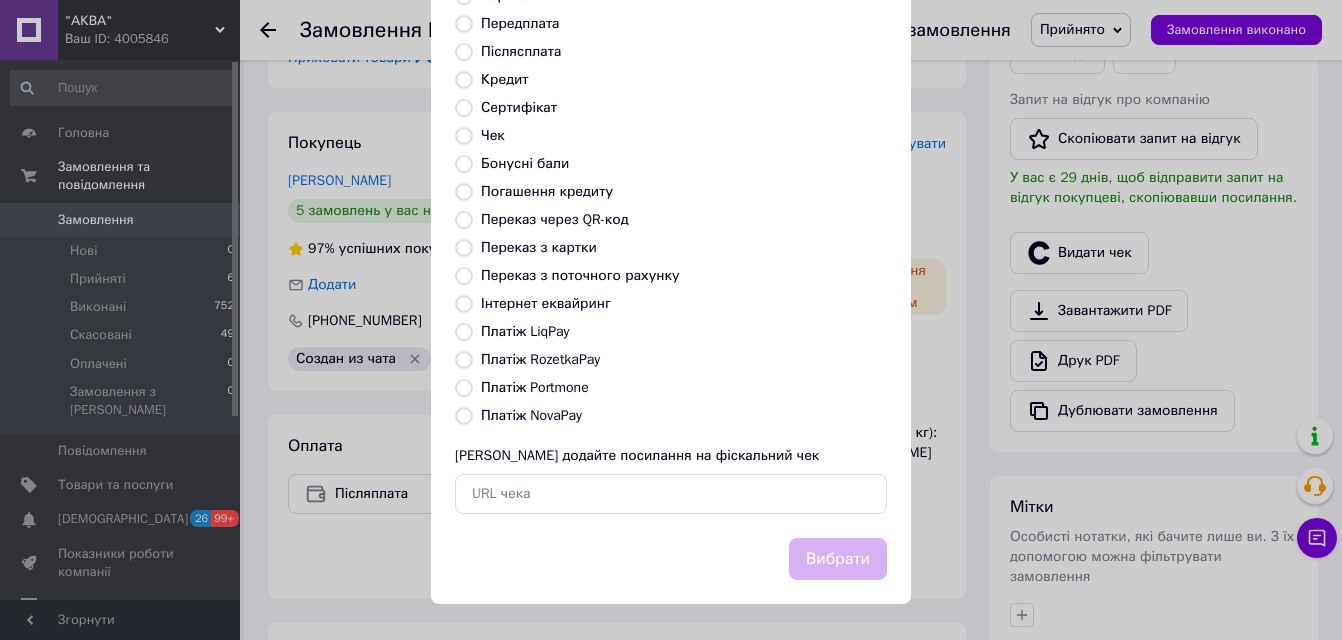 radio on "true" 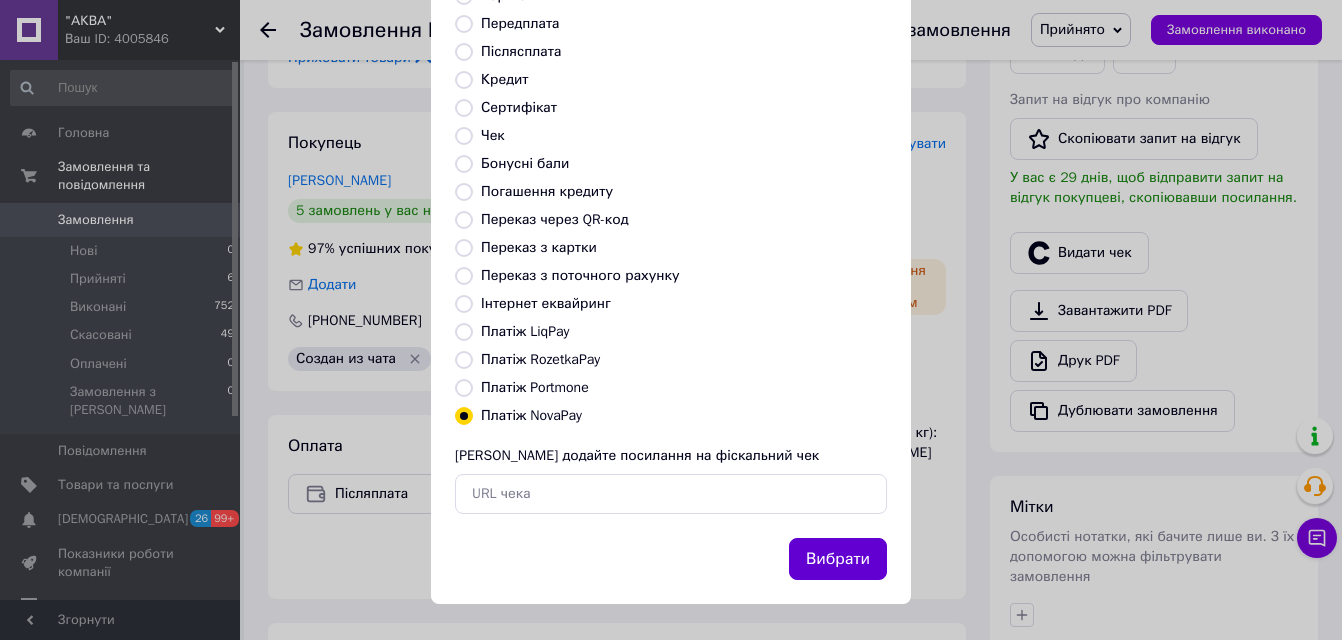 click on "Вибрати" at bounding box center [838, 559] 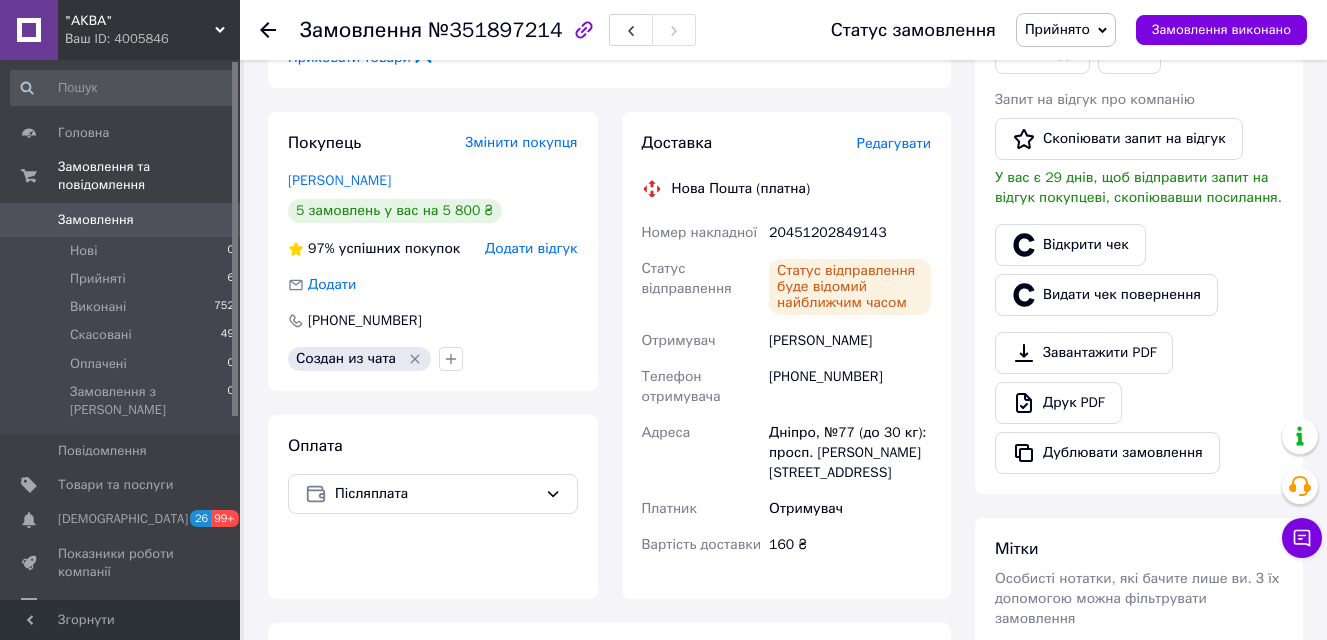 click on "Прийнято" at bounding box center [1066, 30] 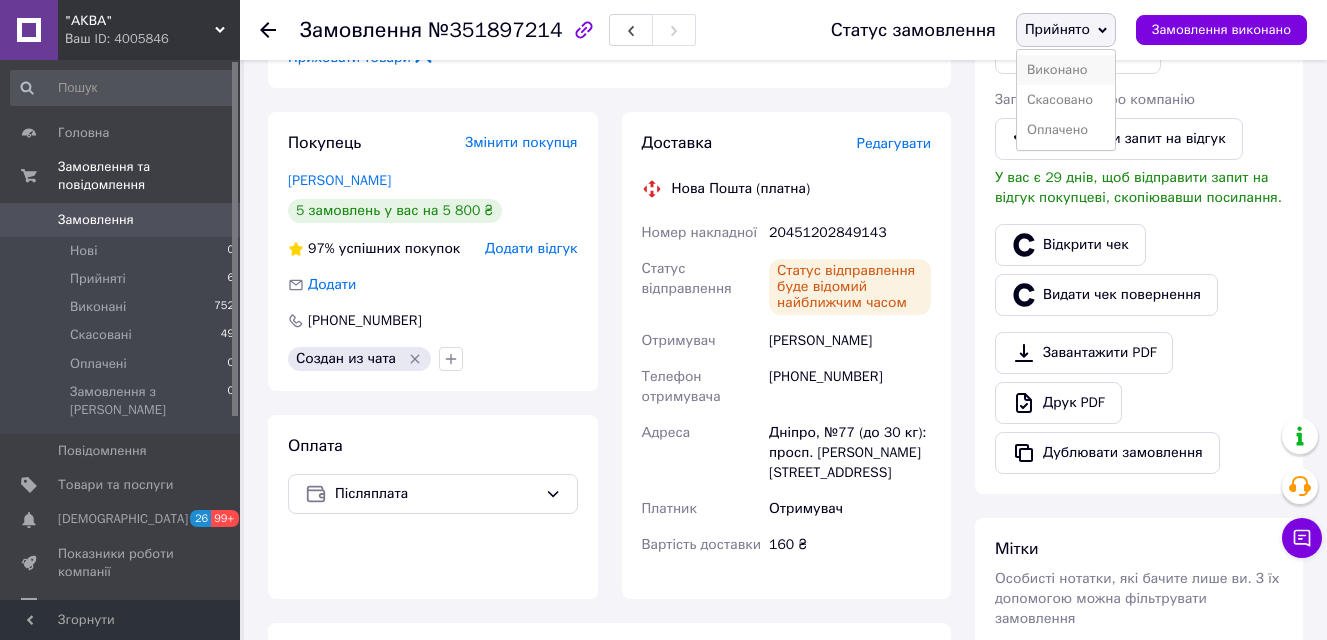 click on "Виконано" at bounding box center (1066, 70) 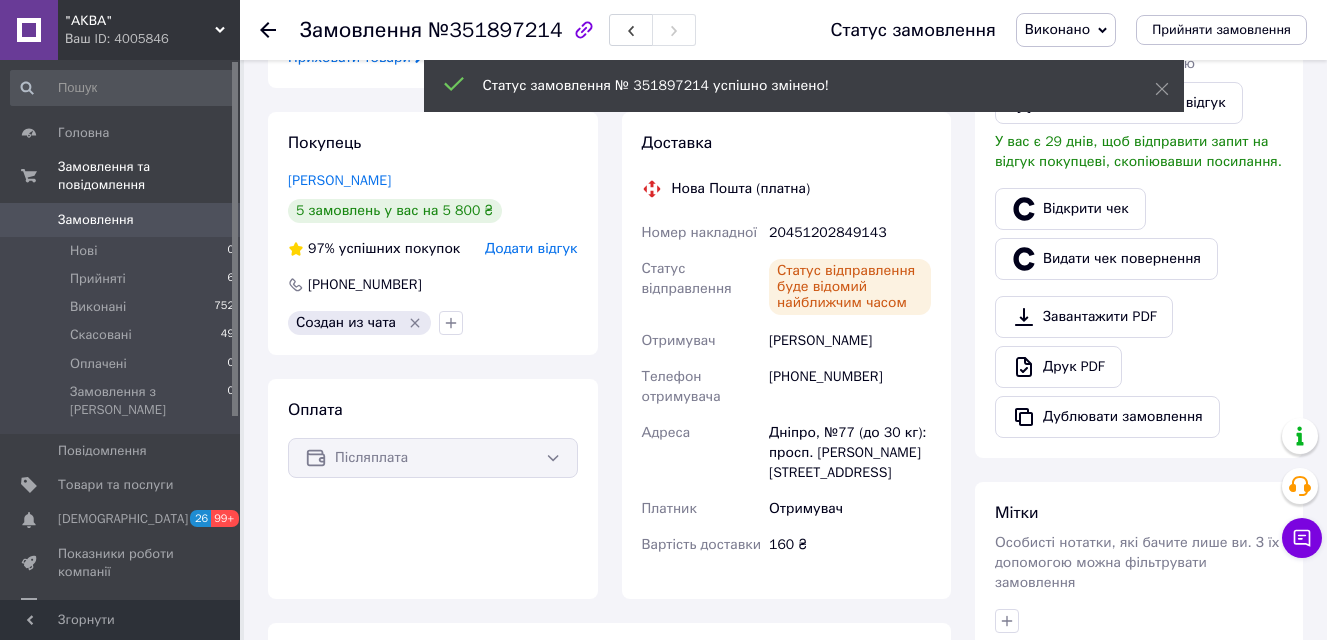 click 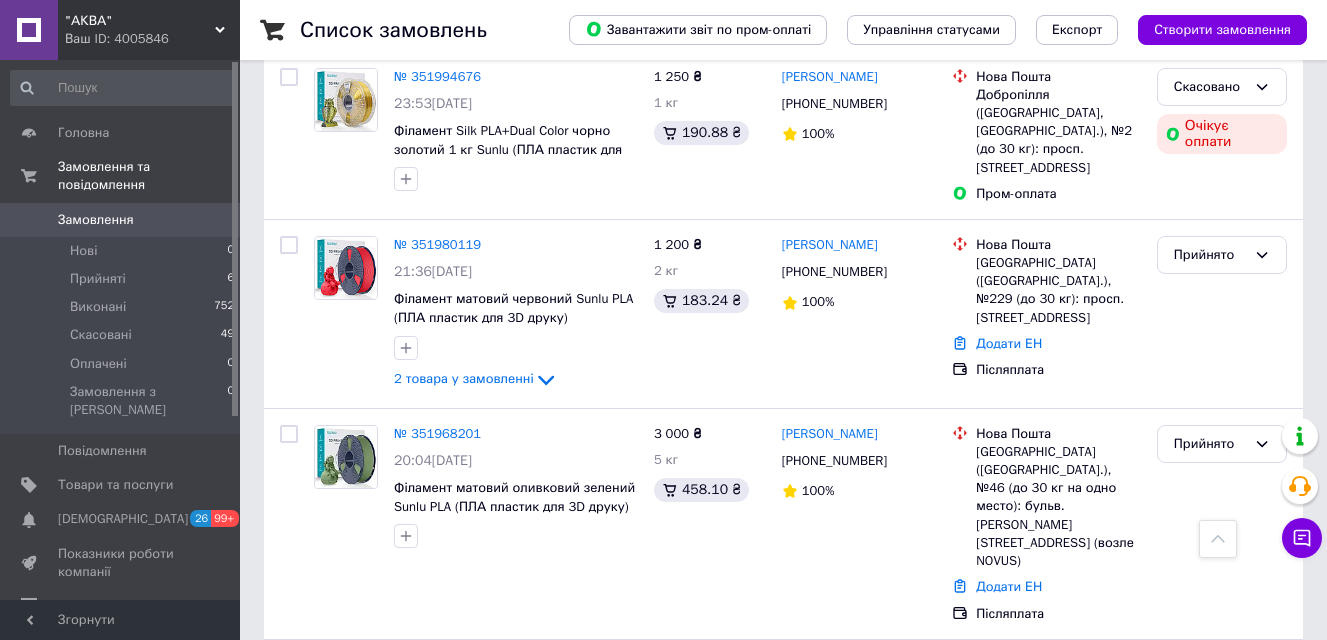 scroll, scrollTop: 1000, scrollLeft: 0, axis: vertical 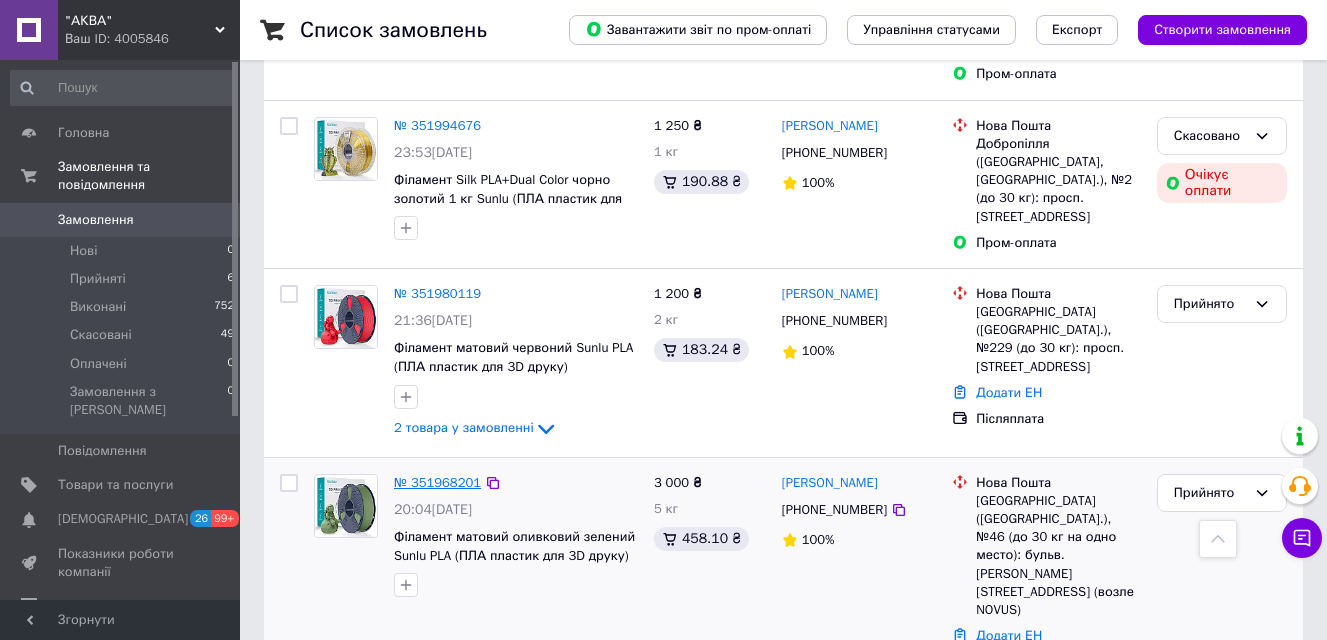 click on "№ 351968201" at bounding box center [437, 482] 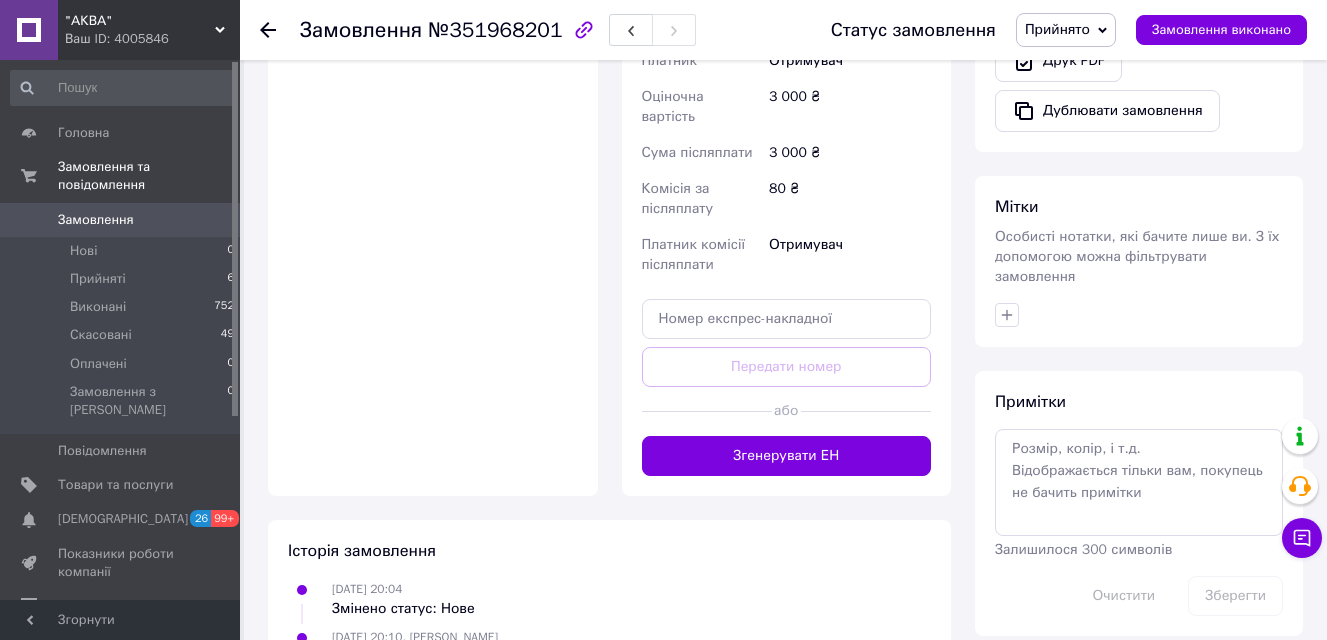 scroll, scrollTop: 814, scrollLeft: 0, axis: vertical 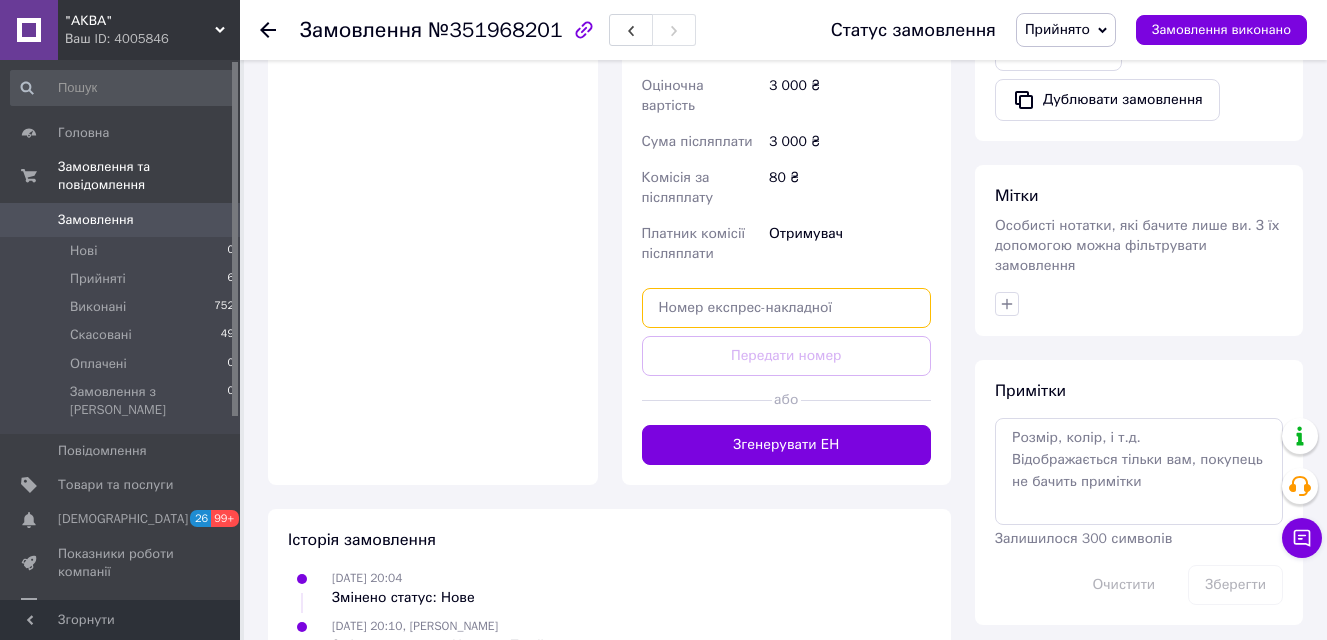 click at bounding box center [787, 308] 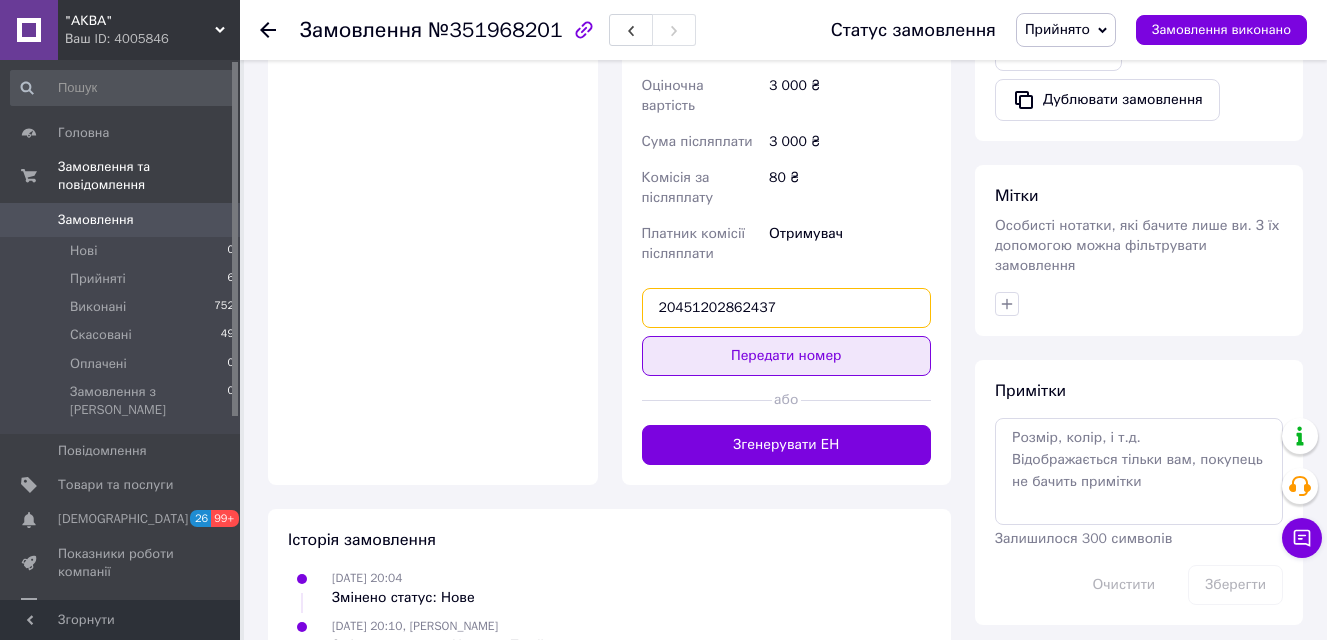 type on "20451202862437" 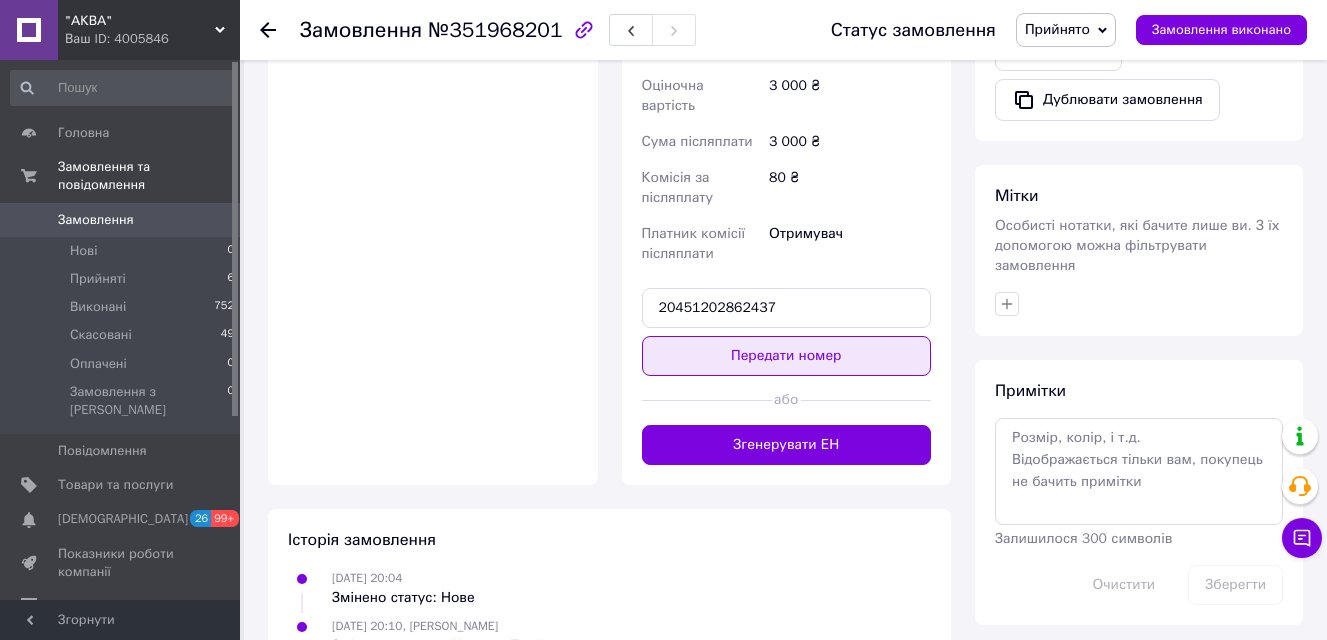 click on "Передати номер" at bounding box center (787, 356) 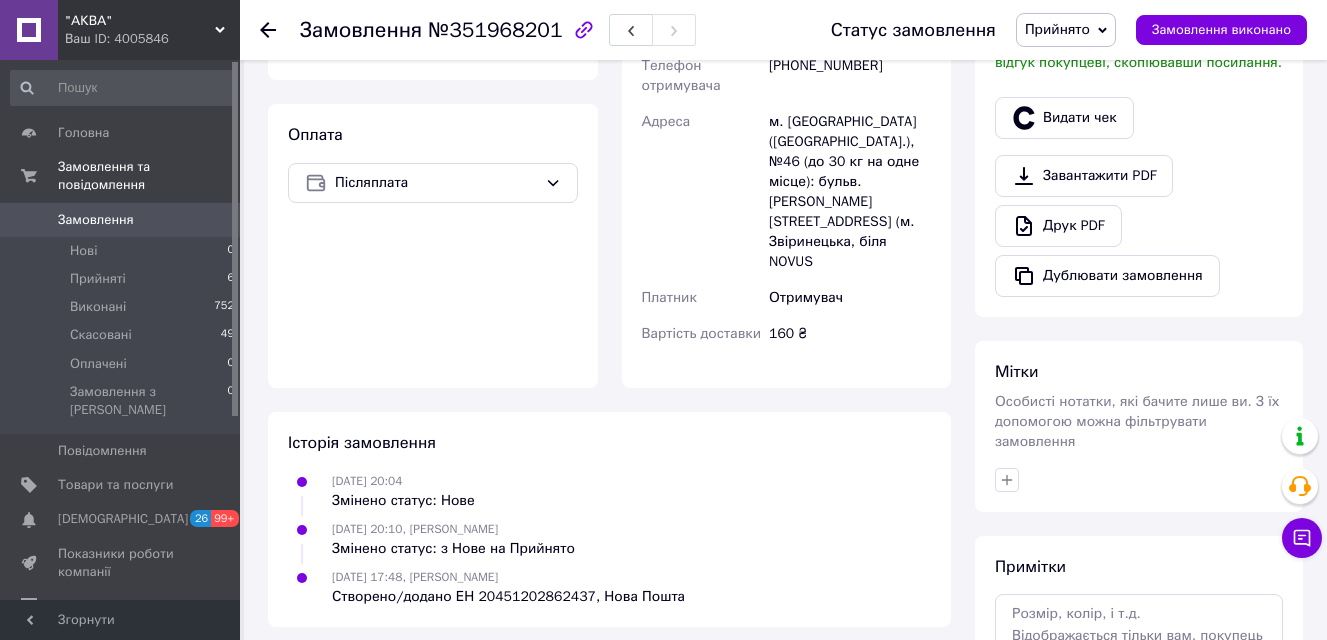 scroll, scrollTop: 603, scrollLeft: 0, axis: vertical 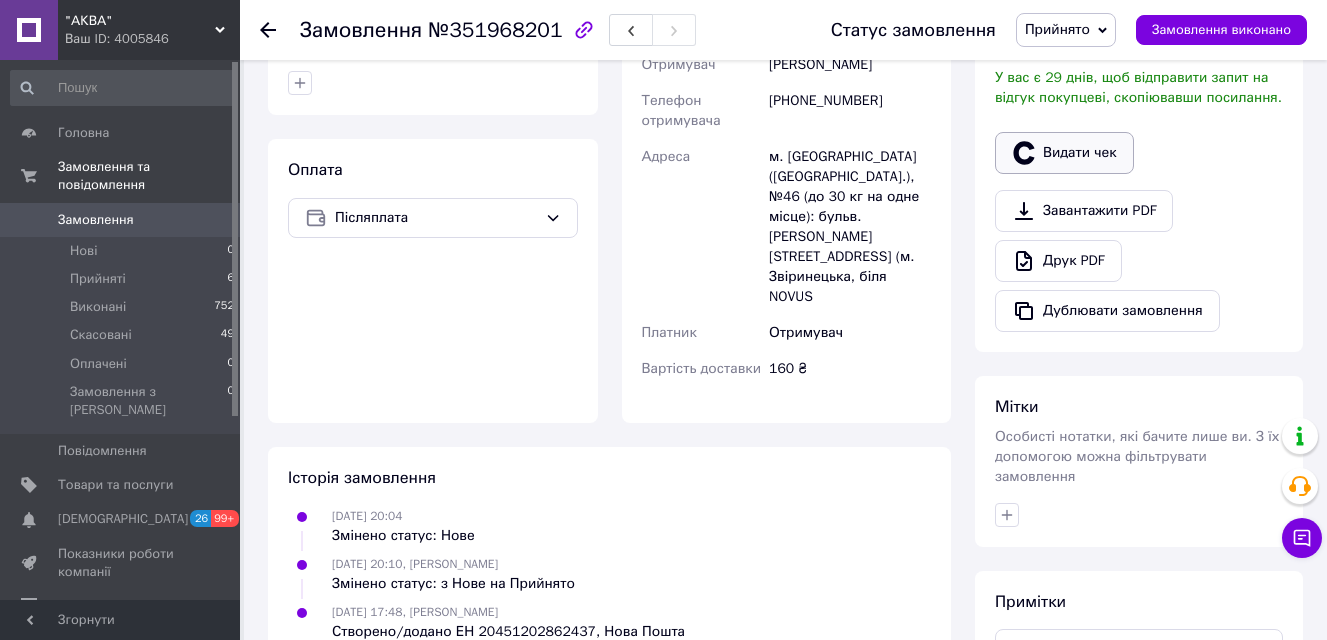 click on "Видати чек" at bounding box center [1064, 153] 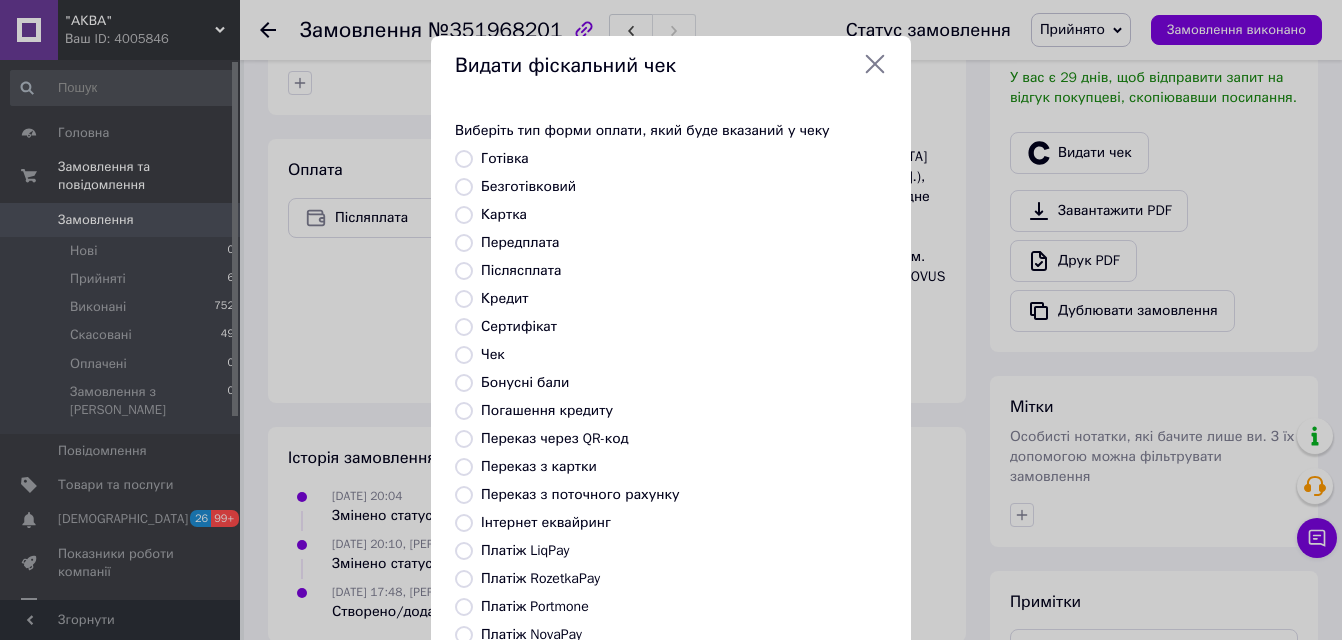 click on "Видати фіскальний чек Виберіть тип форми оплати, який буде вказаний у чеку Готівка Безготівковий Картка Передплата Післясплата Кредит Сертифікат Чек Бонусні бали Погашення кредиту Переказ через QR-код Переказ з картки Переказ з поточного рахунку Інтернет еквайринг Платіж LiqPay Платіж RozetkaPay Платіж Portmone Платіж NovaPay Або додайте посилання на фіскальний чек Вибрати" at bounding box center [671, 429] 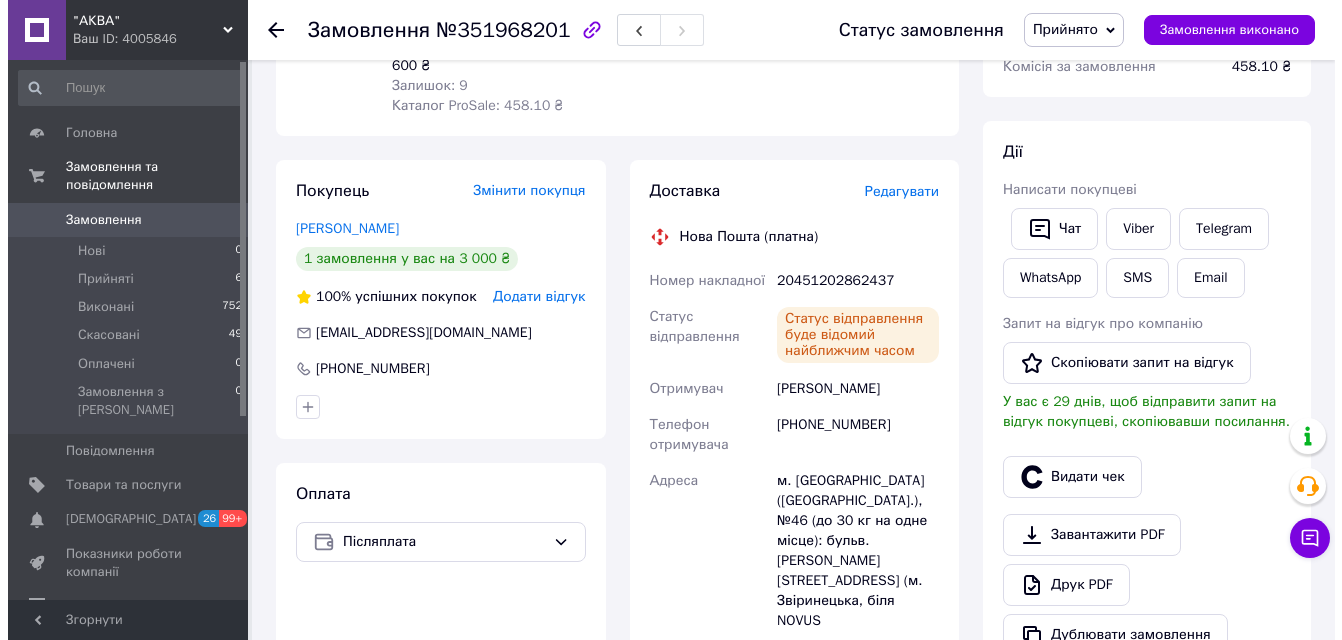 scroll, scrollTop: 503, scrollLeft: 0, axis: vertical 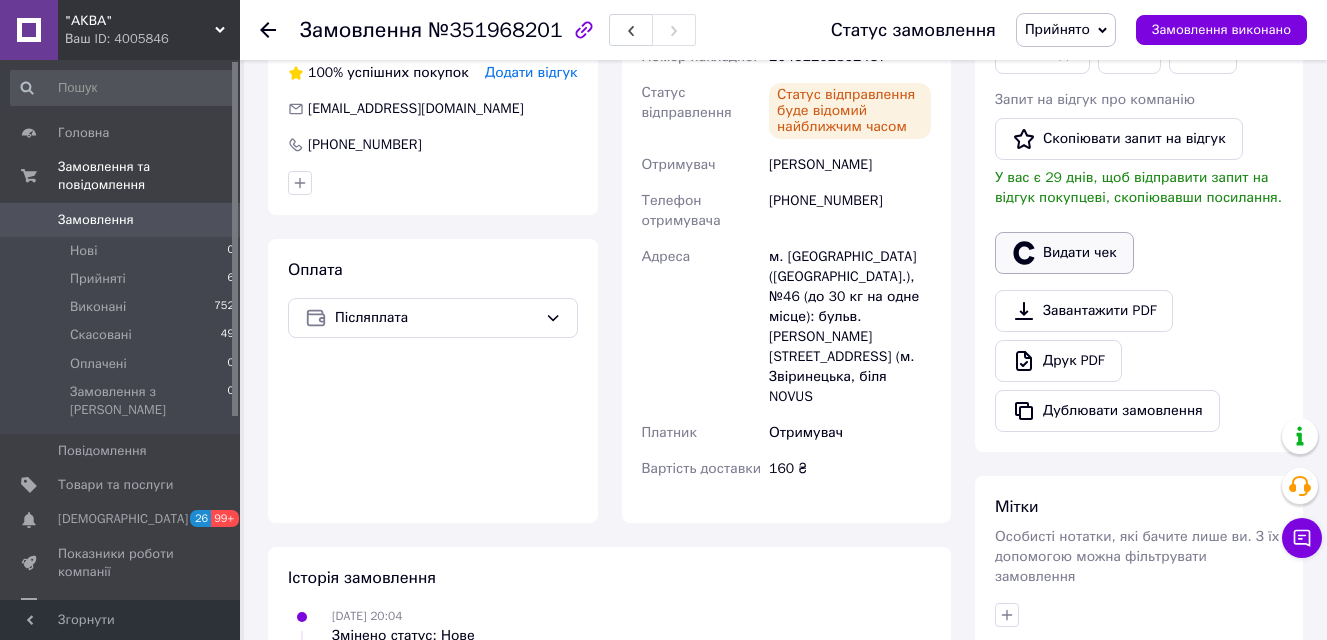 click on "Видати чек" at bounding box center (1064, 253) 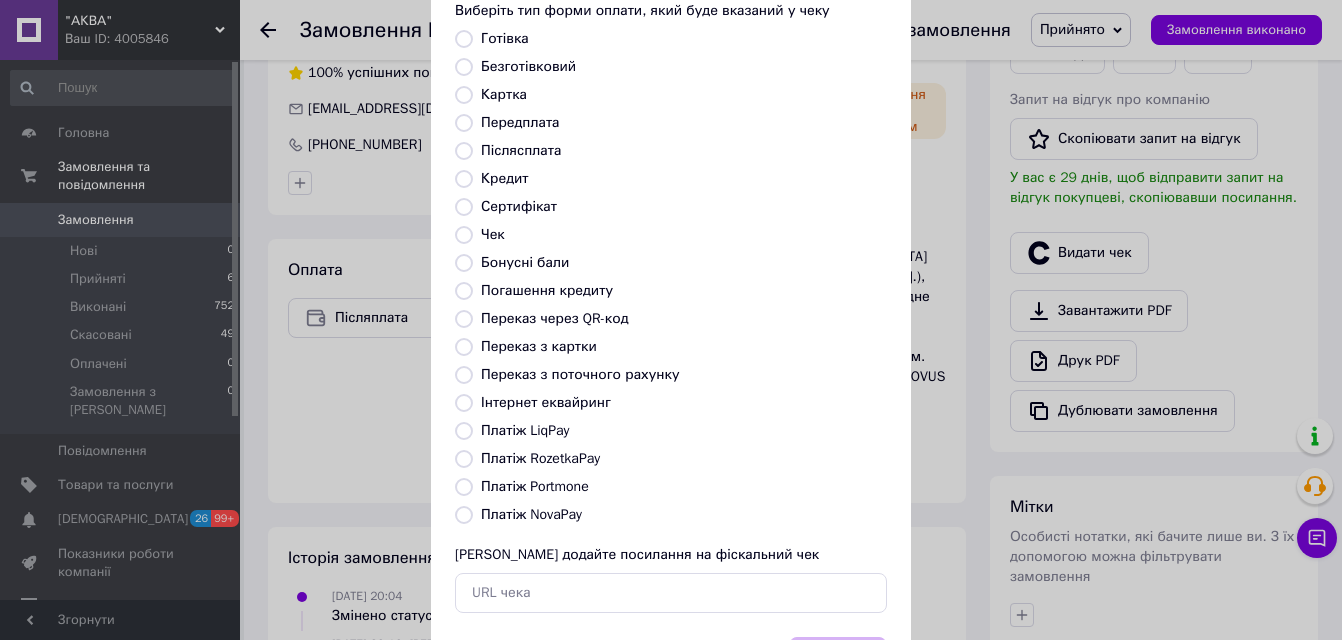 scroll, scrollTop: 119, scrollLeft: 0, axis: vertical 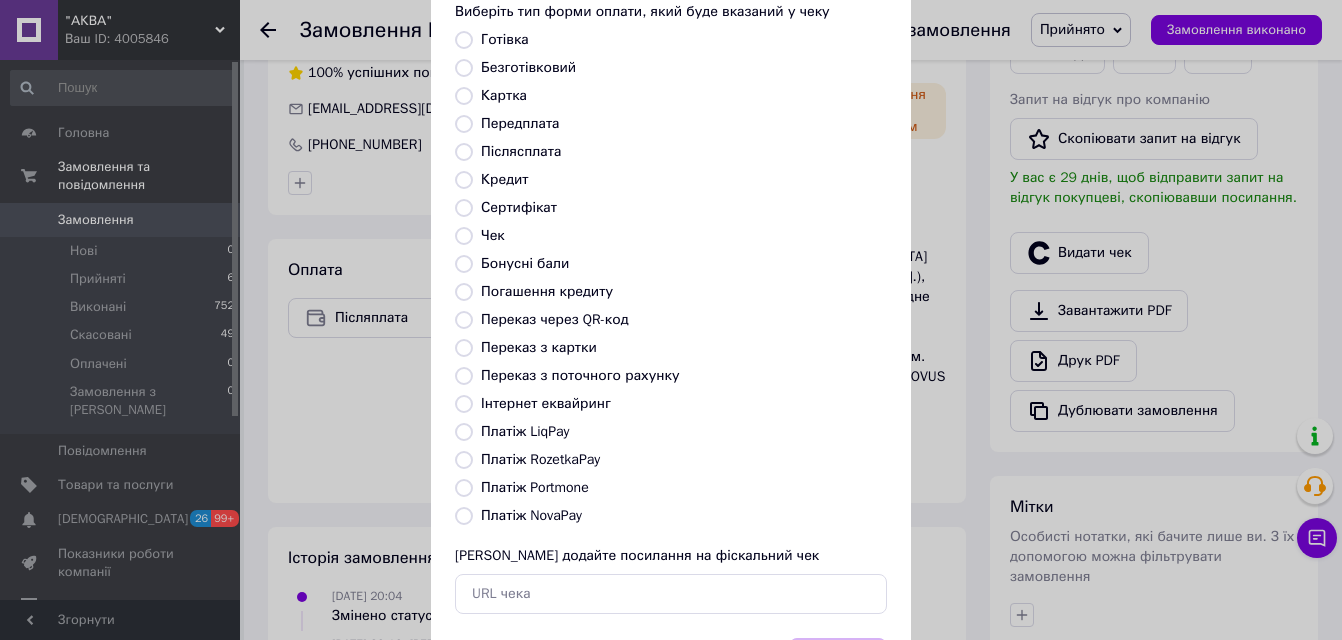 click on "Платіж NovaPay" at bounding box center (464, 516) 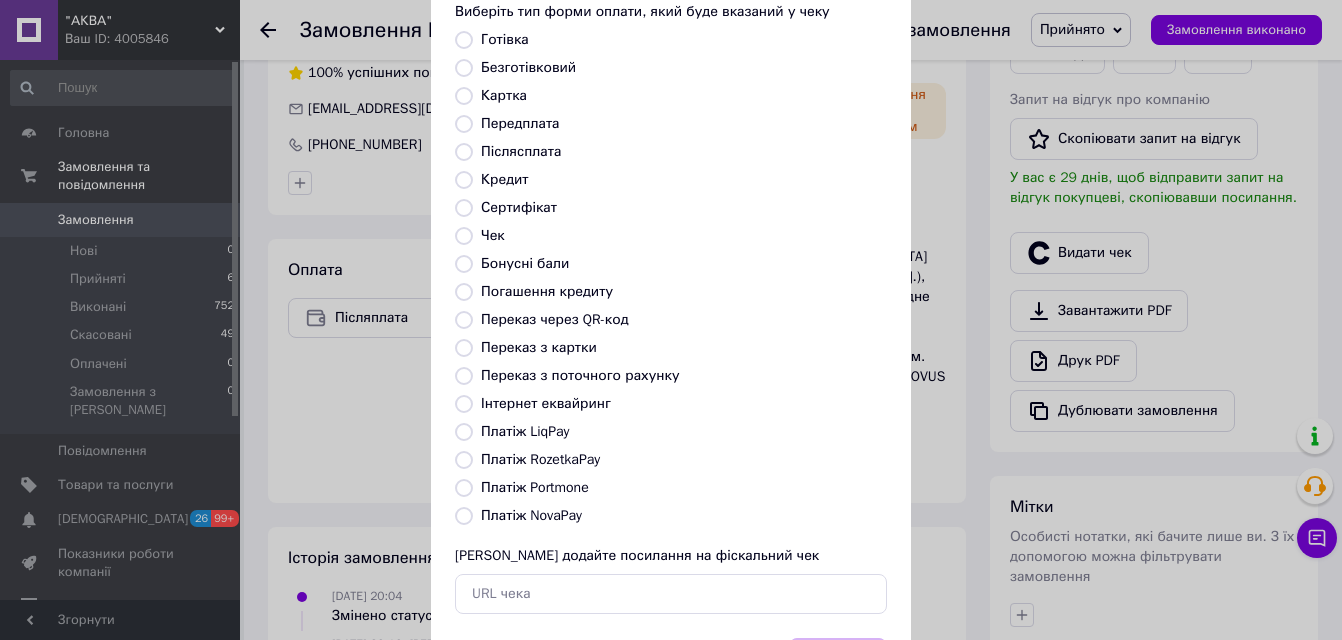 radio on "true" 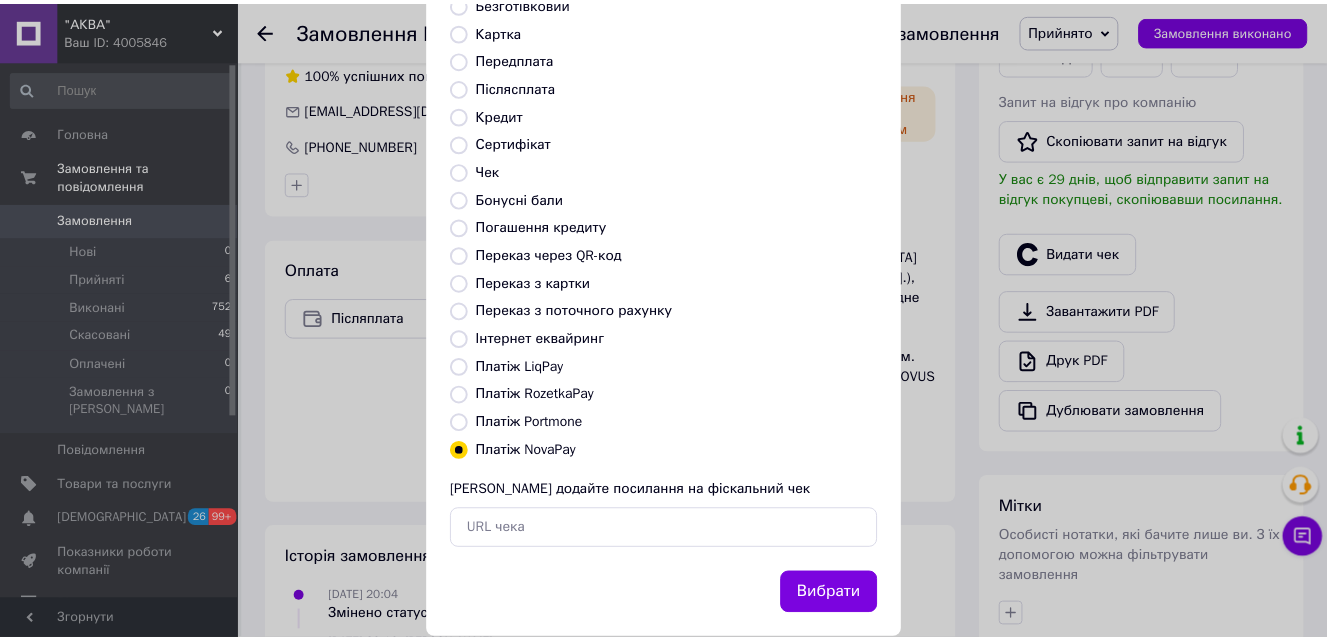 scroll, scrollTop: 219, scrollLeft: 0, axis: vertical 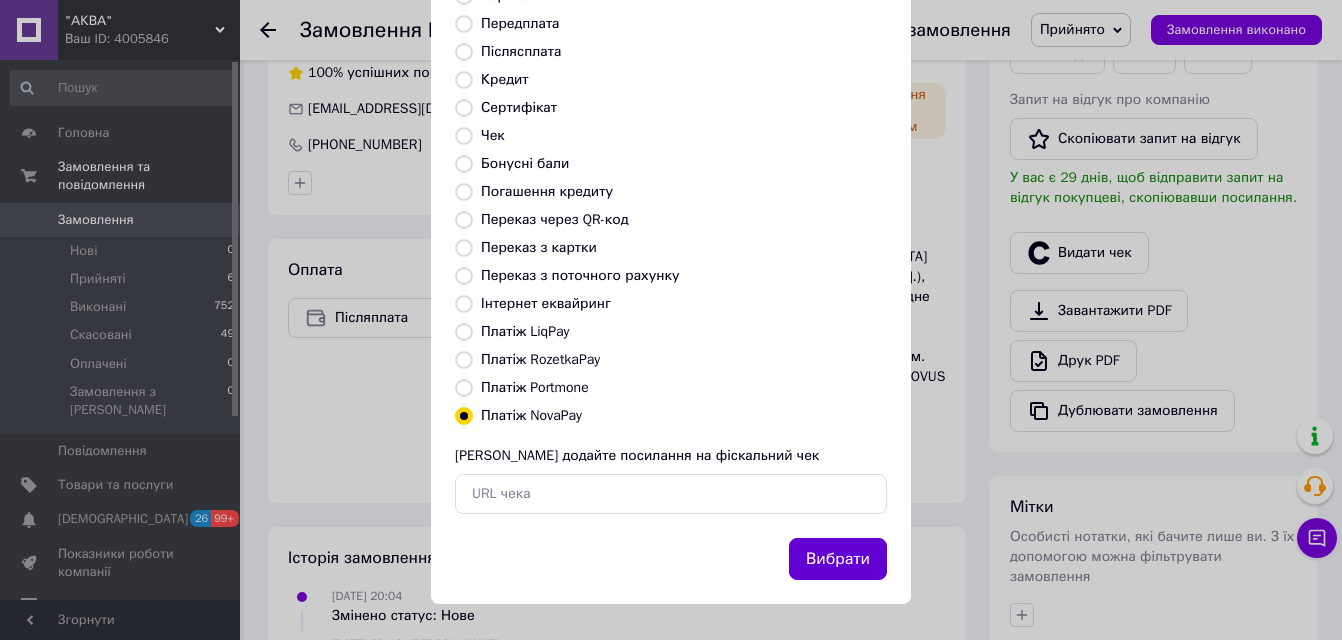 click on "Вибрати" at bounding box center [838, 559] 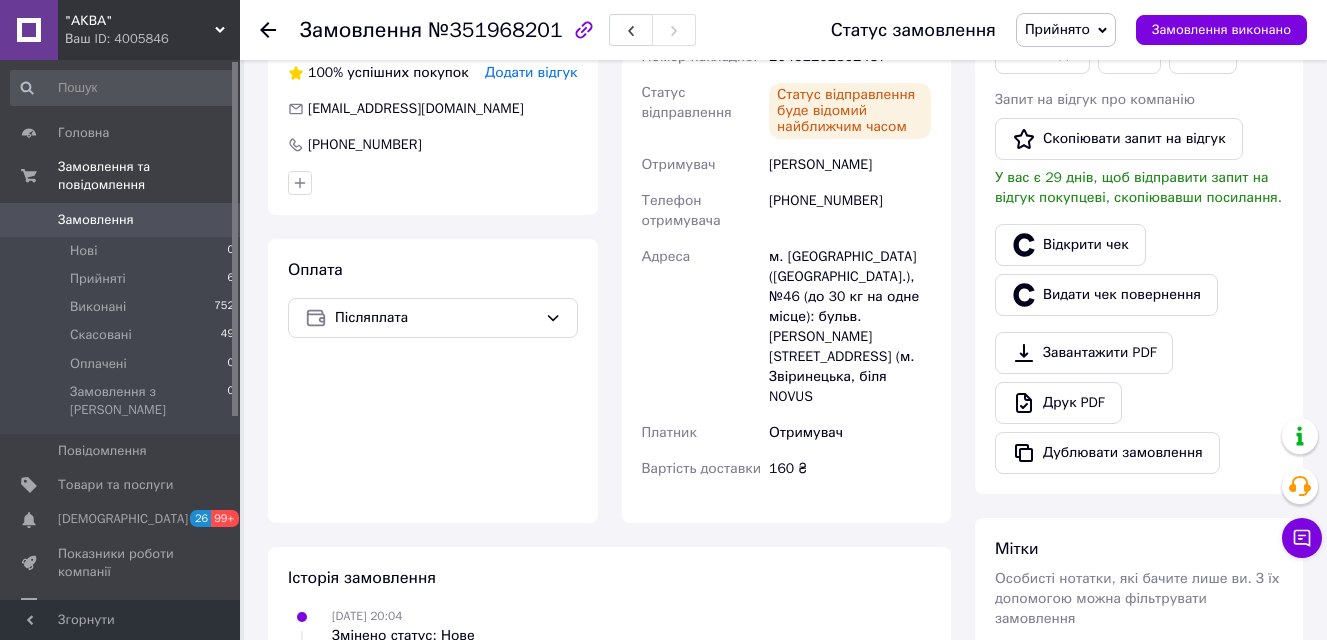 click 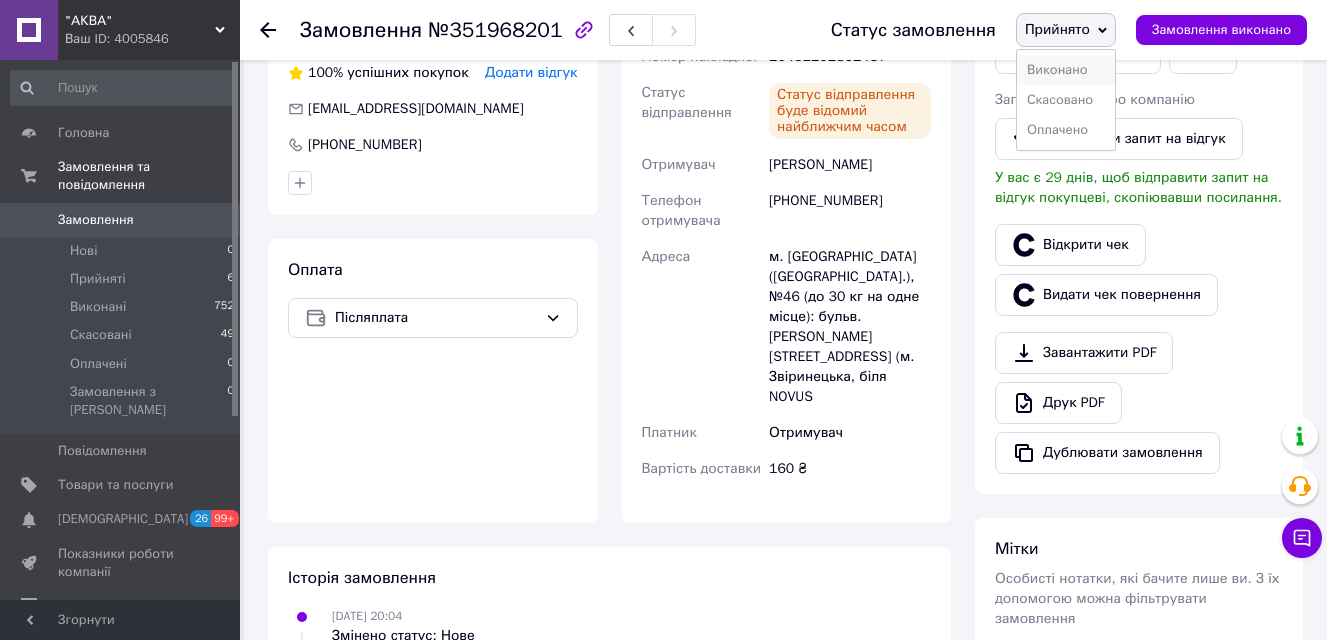 click on "Виконано" at bounding box center (1066, 70) 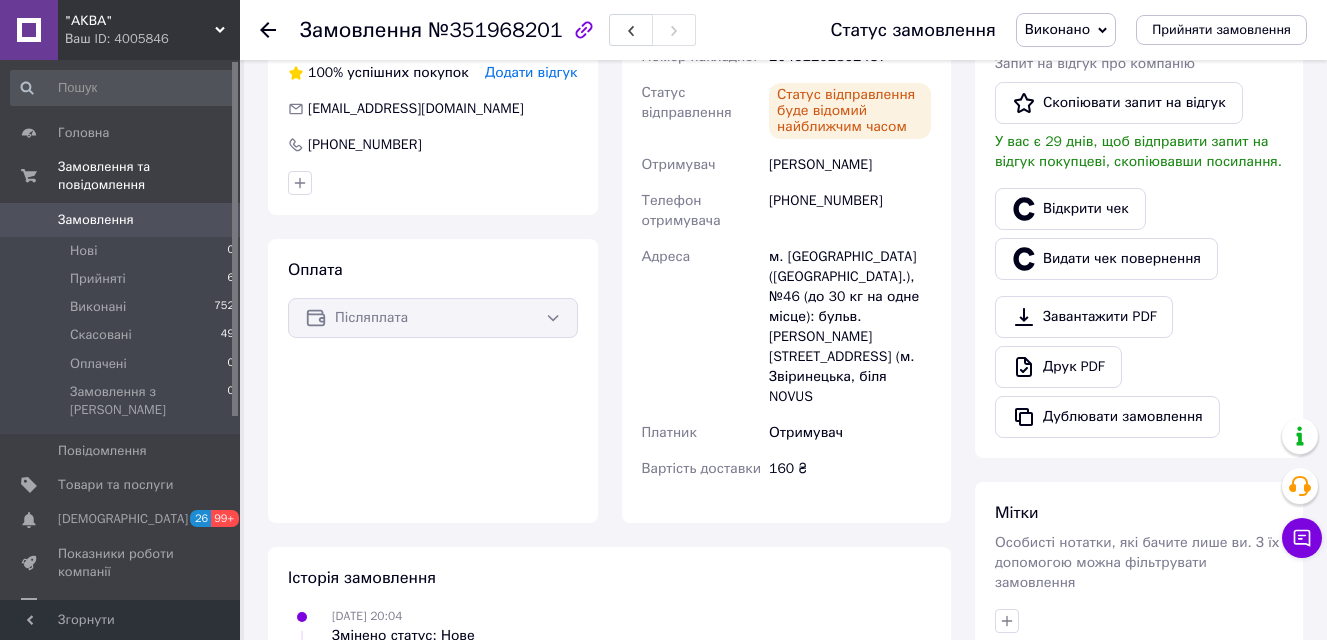 click 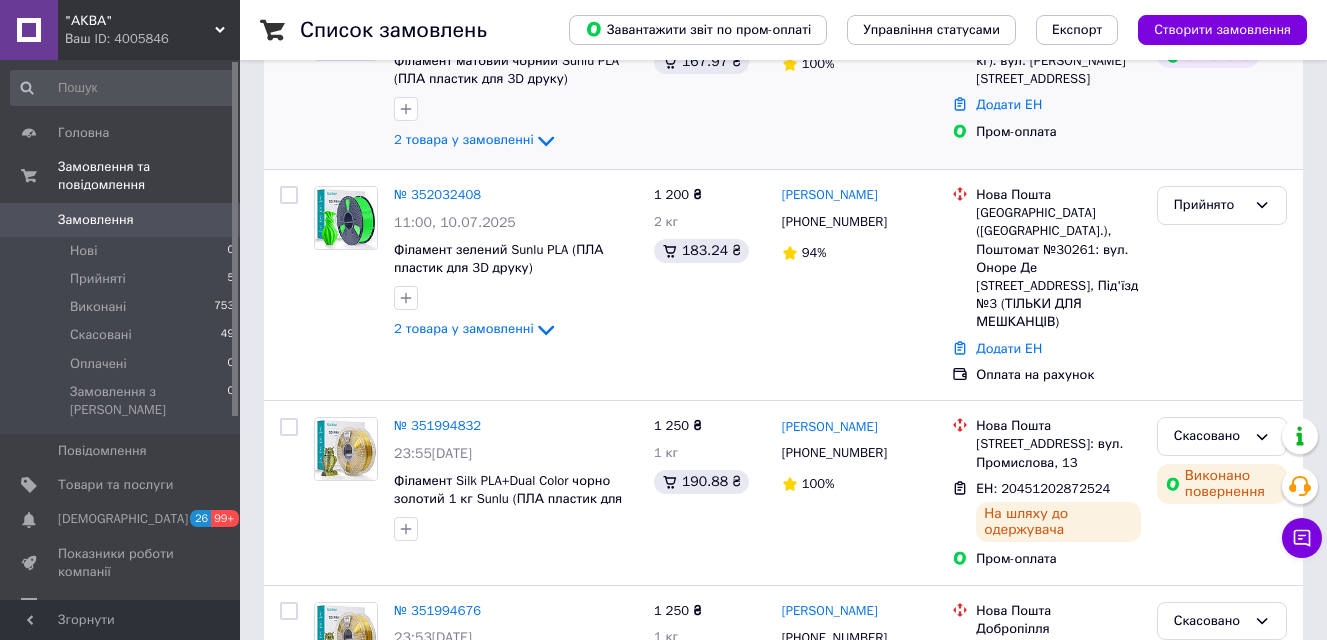 scroll, scrollTop: 800, scrollLeft: 0, axis: vertical 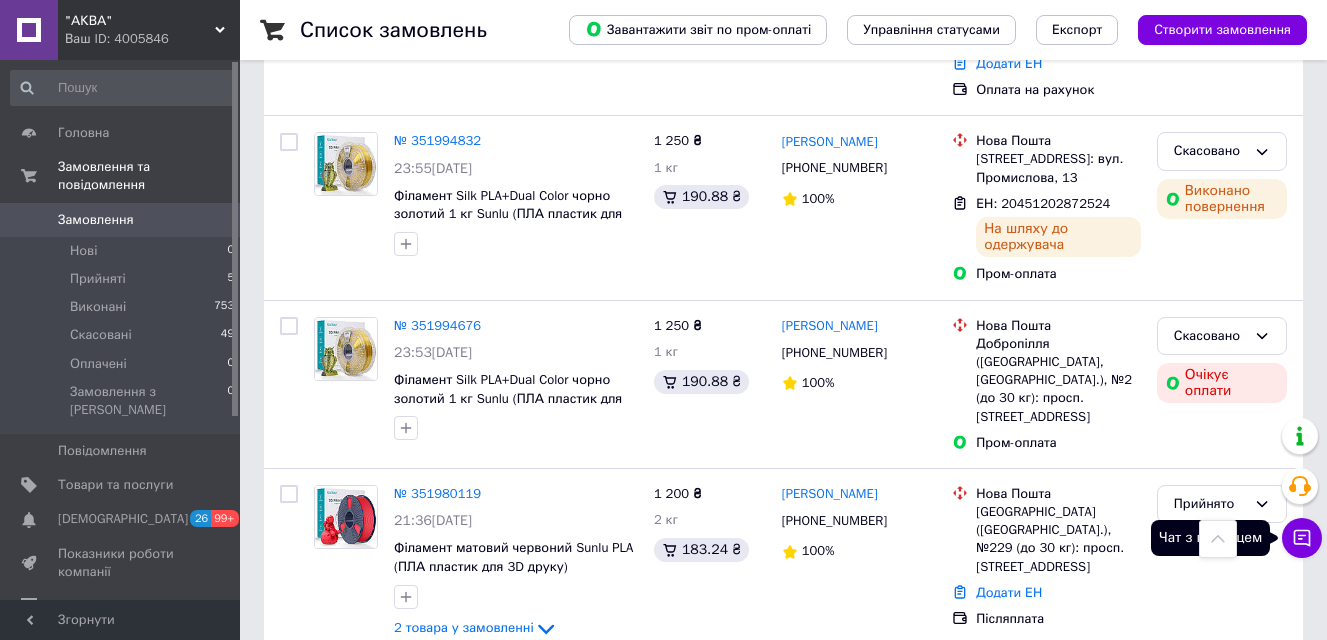 click on "Чат з покупцем" at bounding box center [1302, 538] 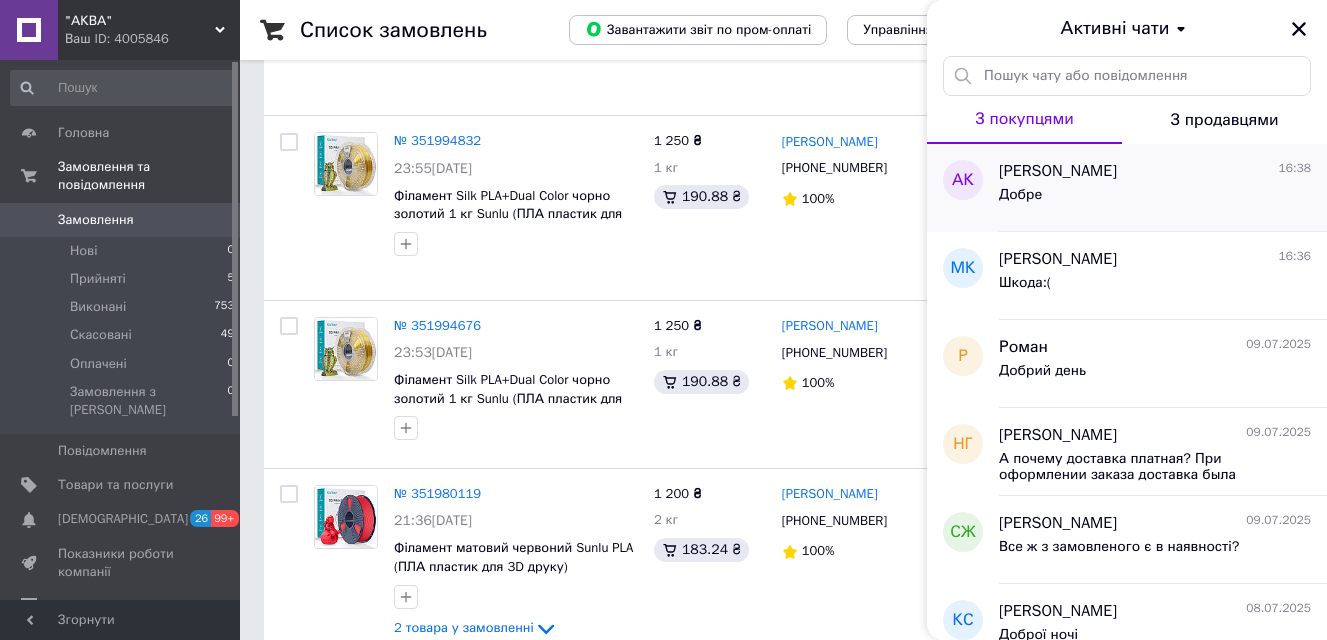 click on "Добре" at bounding box center (1155, 199) 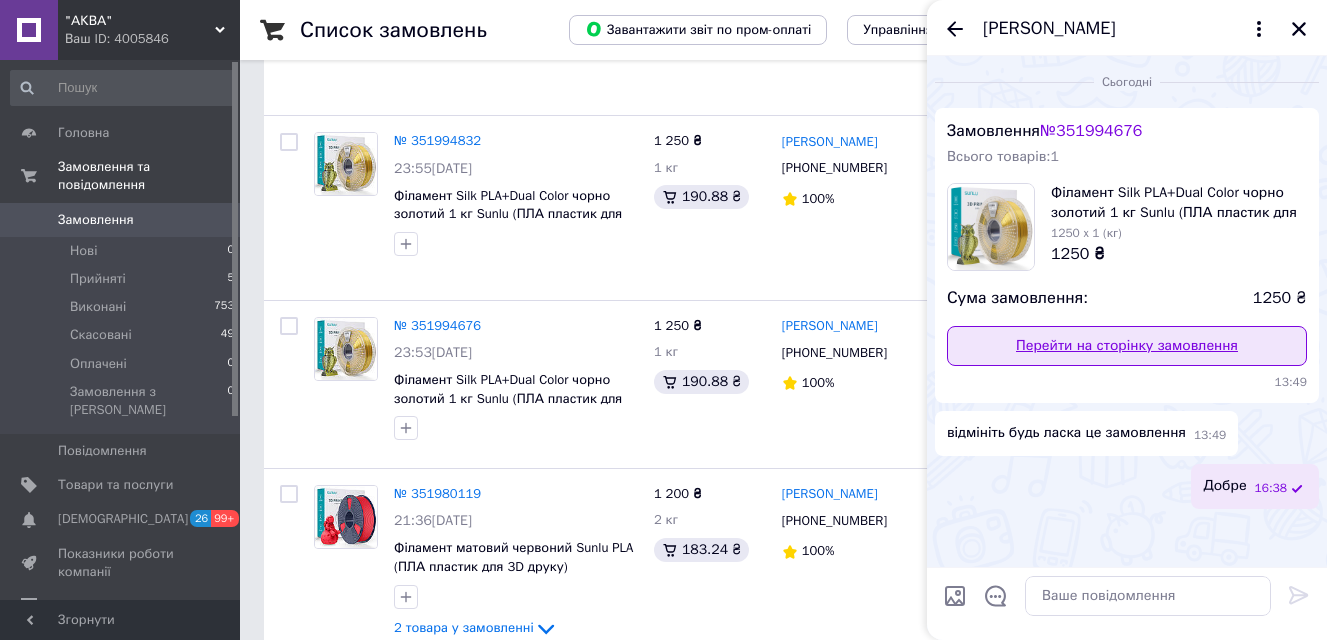 click on "Перейти на сторінку замовлення" at bounding box center (1127, 346) 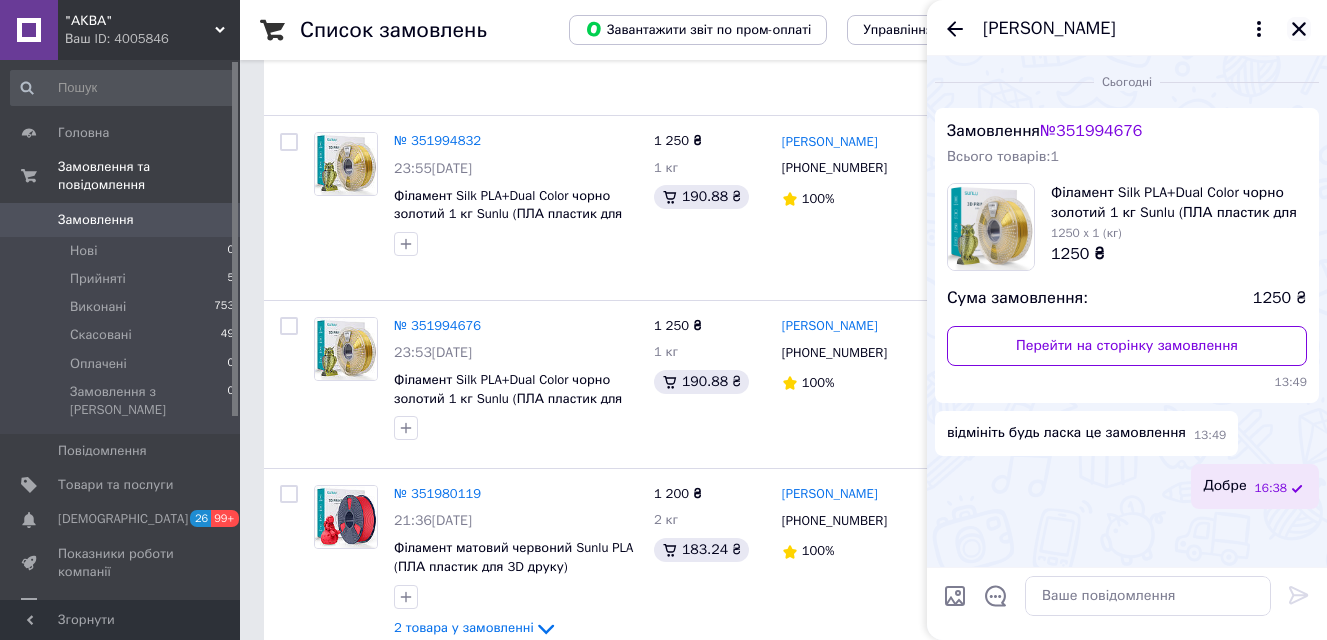 click 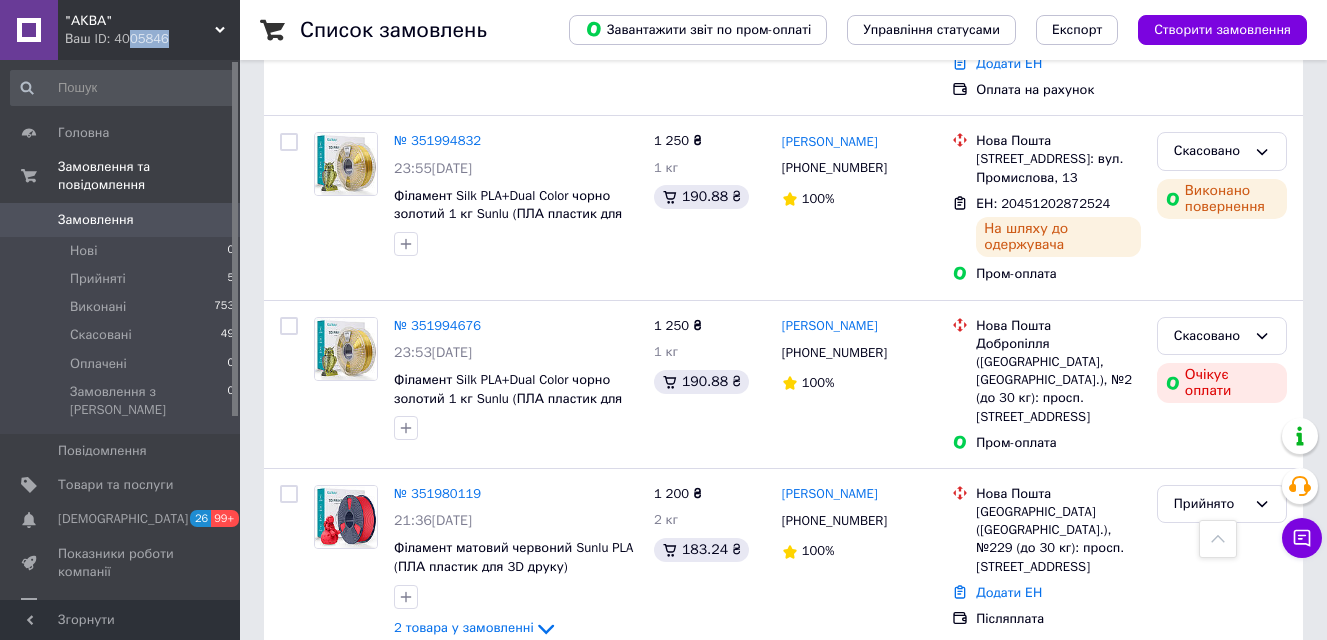 drag, startPoint x: 118, startPoint y: 38, endPoint x: 150, endPoint y: 66, distance: 42.520584 